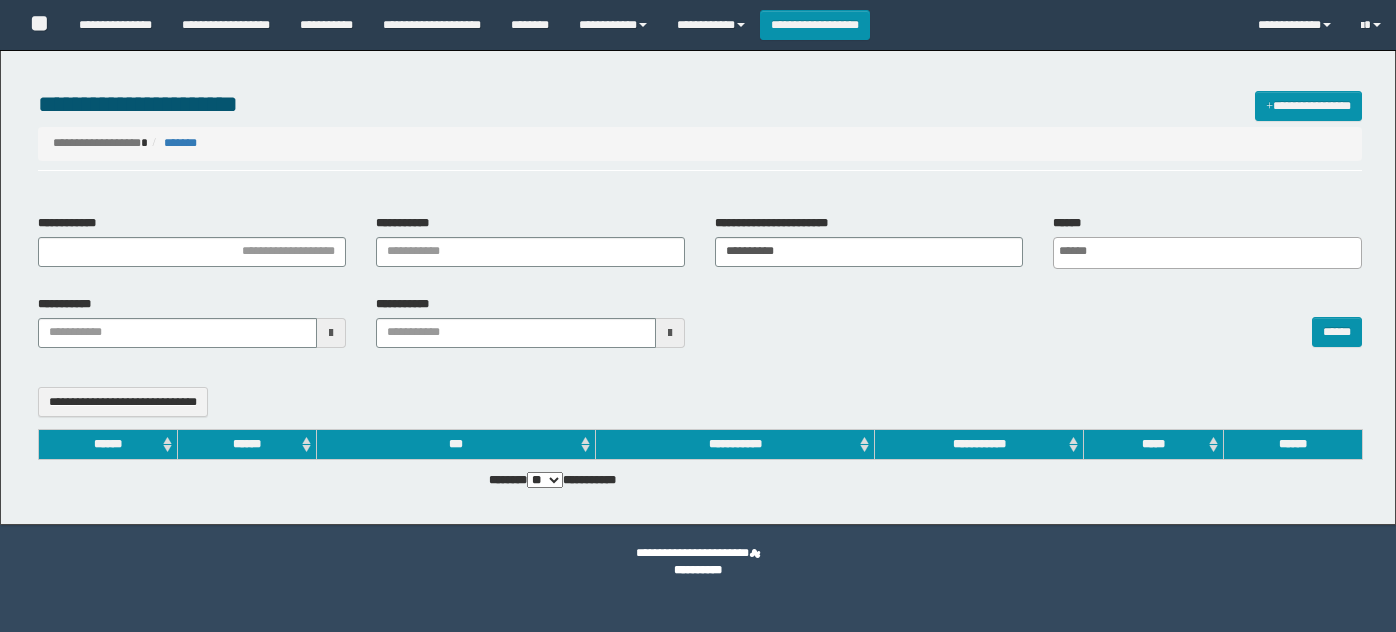 select 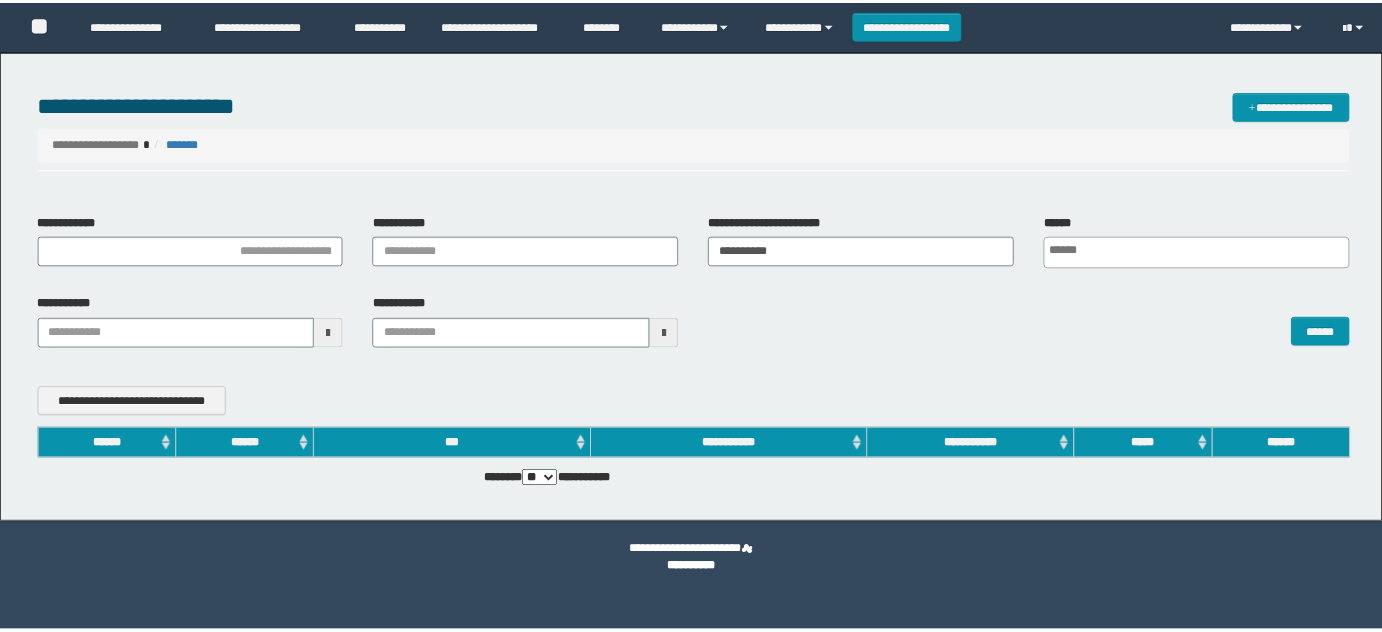 scroll, scrollTop: 0, scrollLeft: 0, axis: both 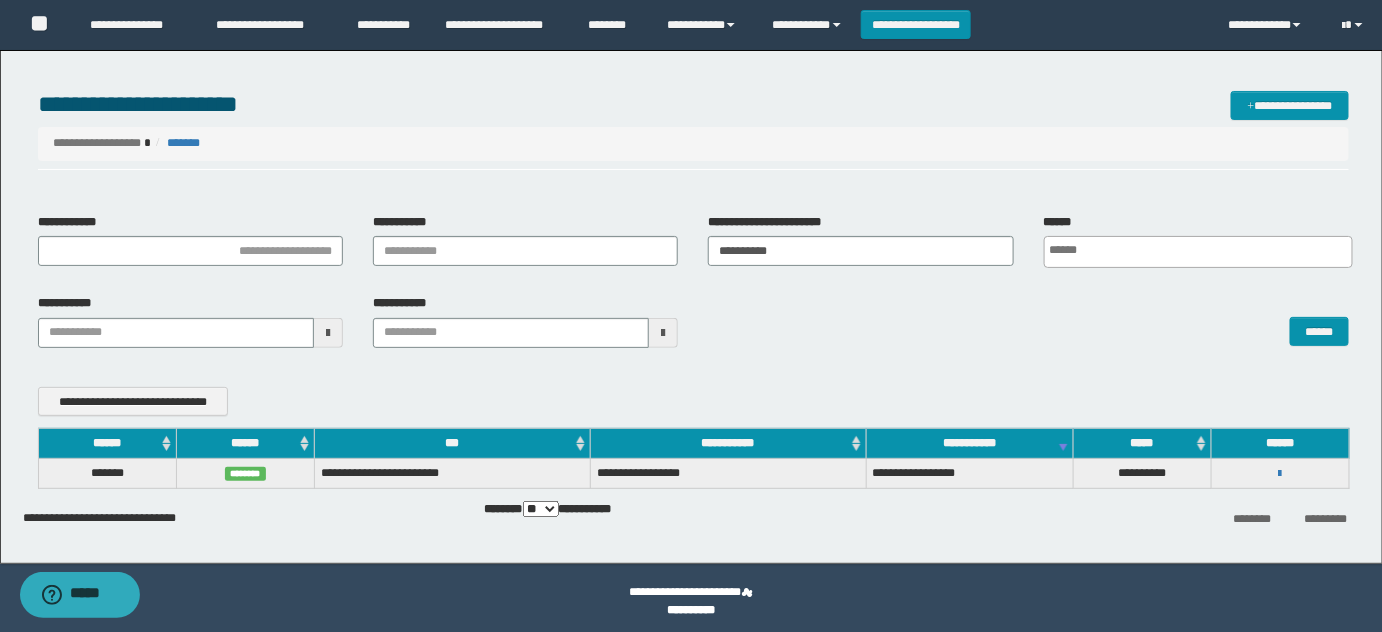click on "**********" at bounding box center (694, 143) 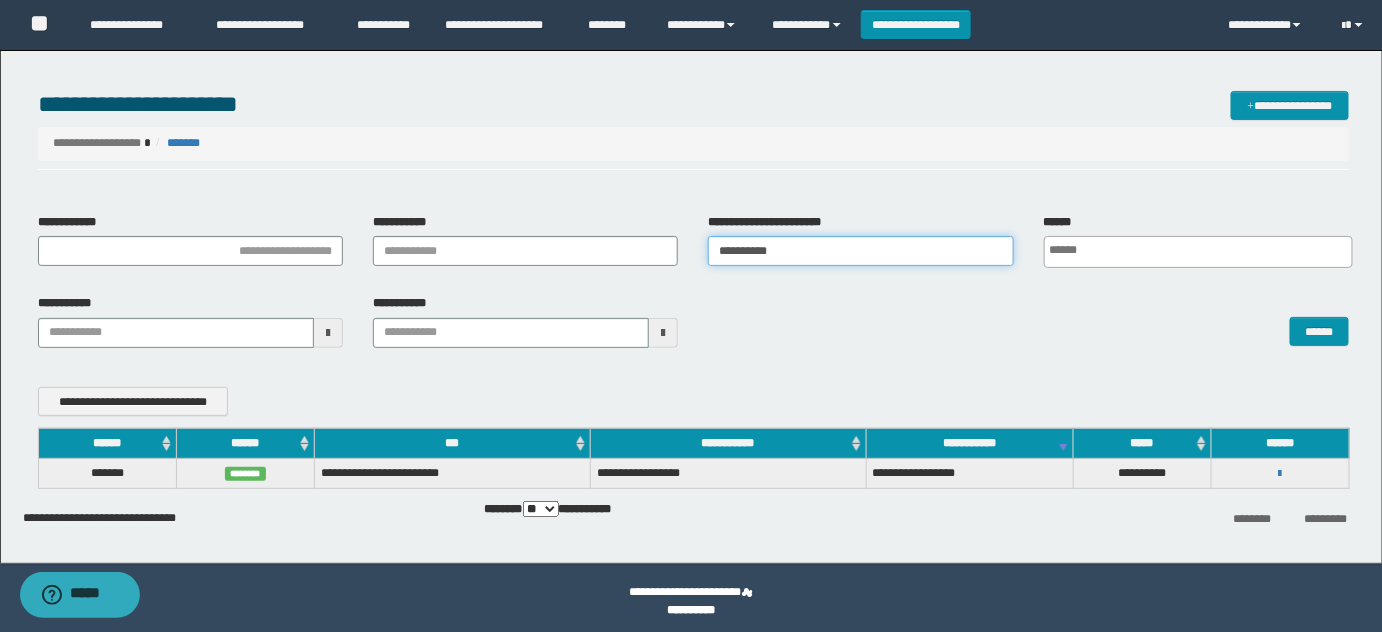 drag, startPoint x: 821, startPoint y: 261, endPoint x: 427, endPoint y: 258, distance: 394.0114 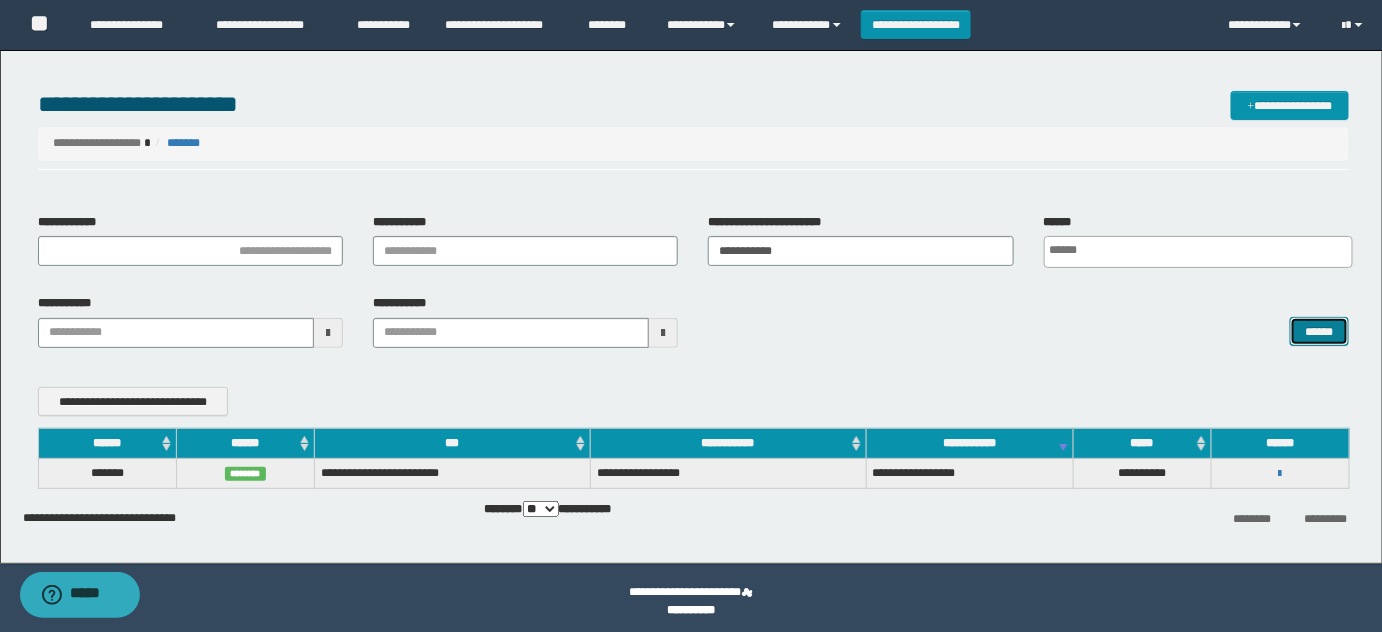 click on "******" at bounding box center (1319, 331) 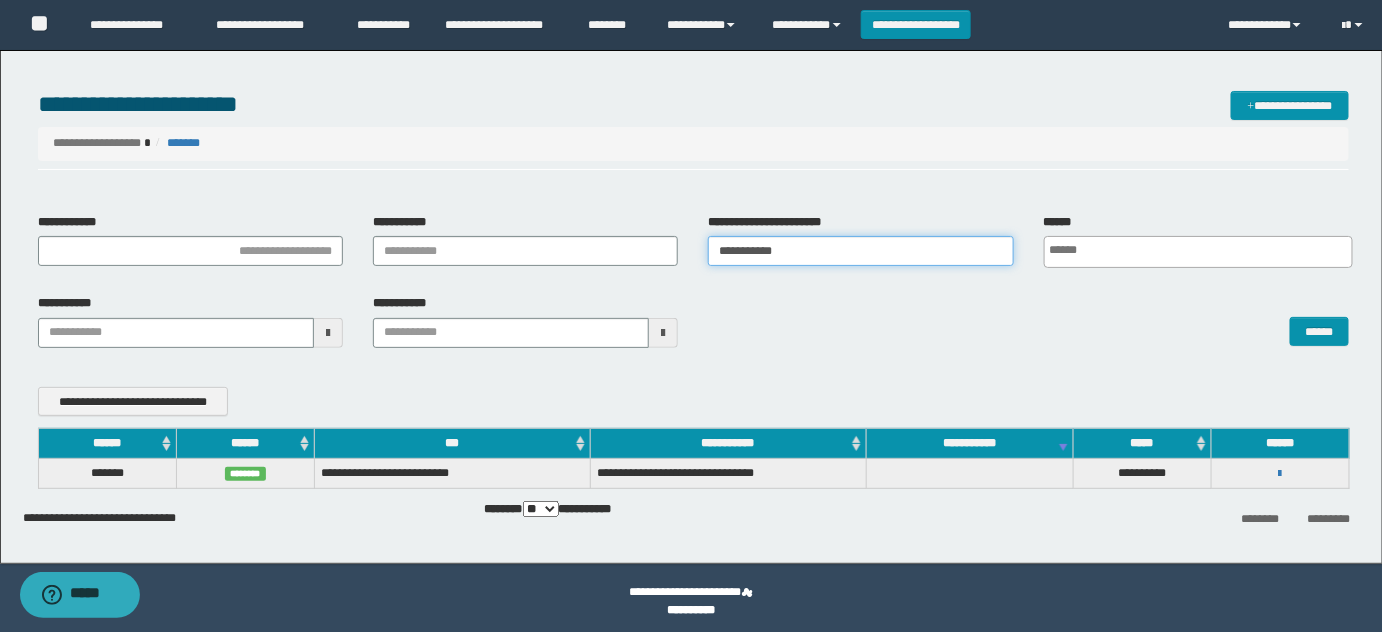 click on "**********" at bounding box center (860, 251) 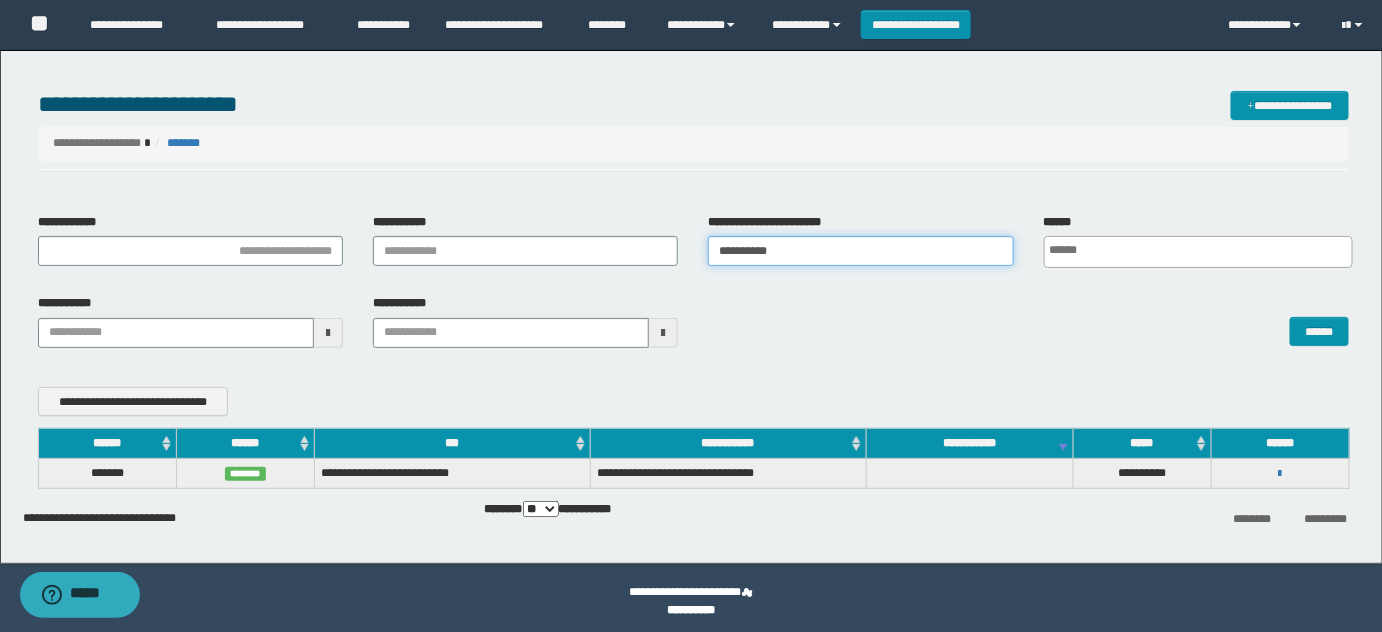 type on "**********" 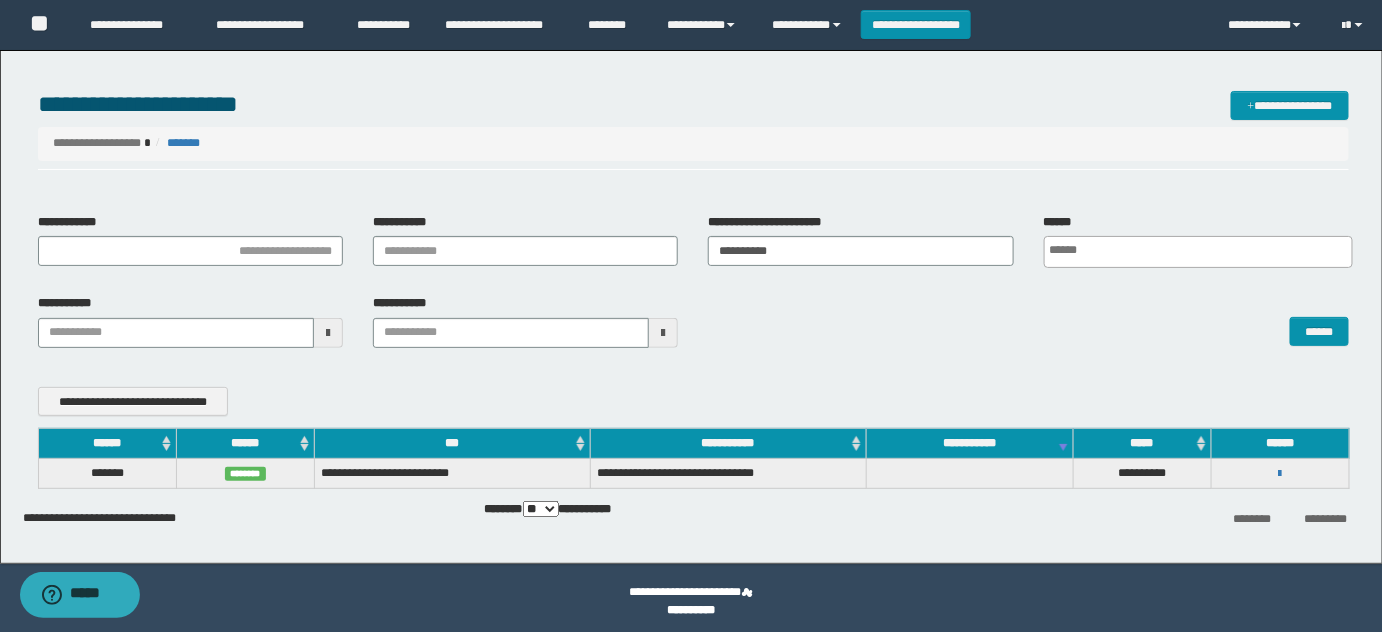 scroll, scrollTop: 0, scrollLeft: 5, axis: horizontal 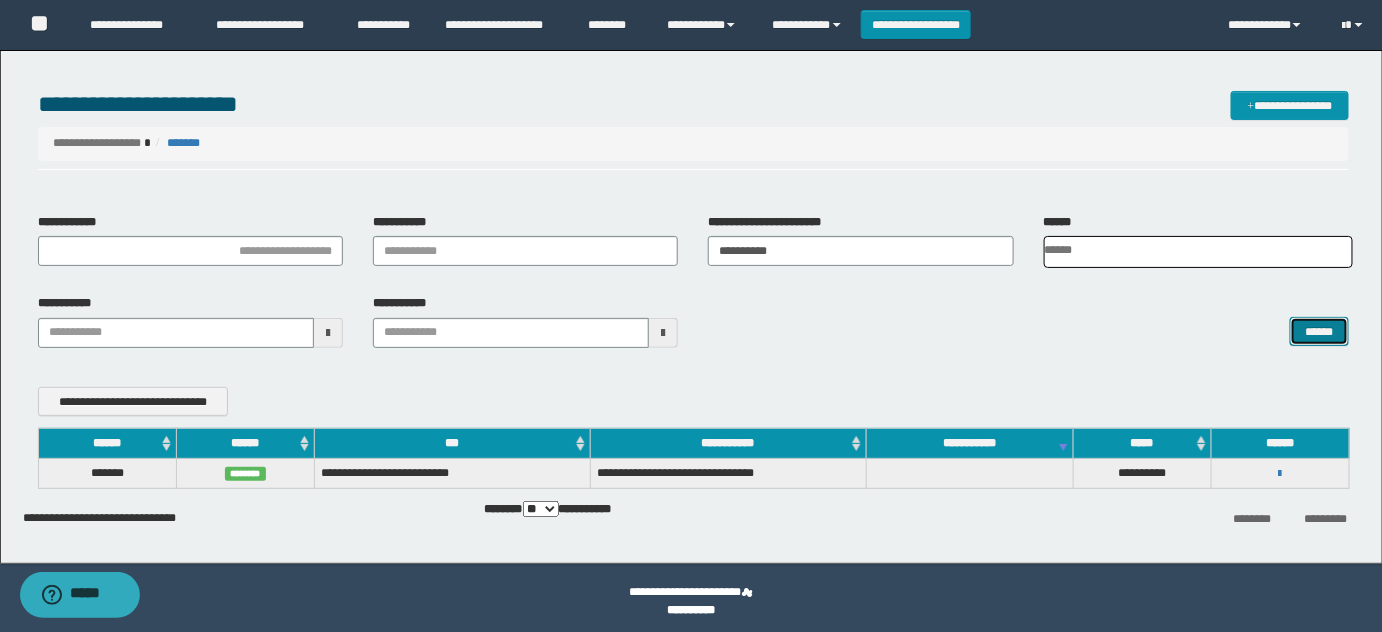 click on "******" at bounding box center [1319, 331] 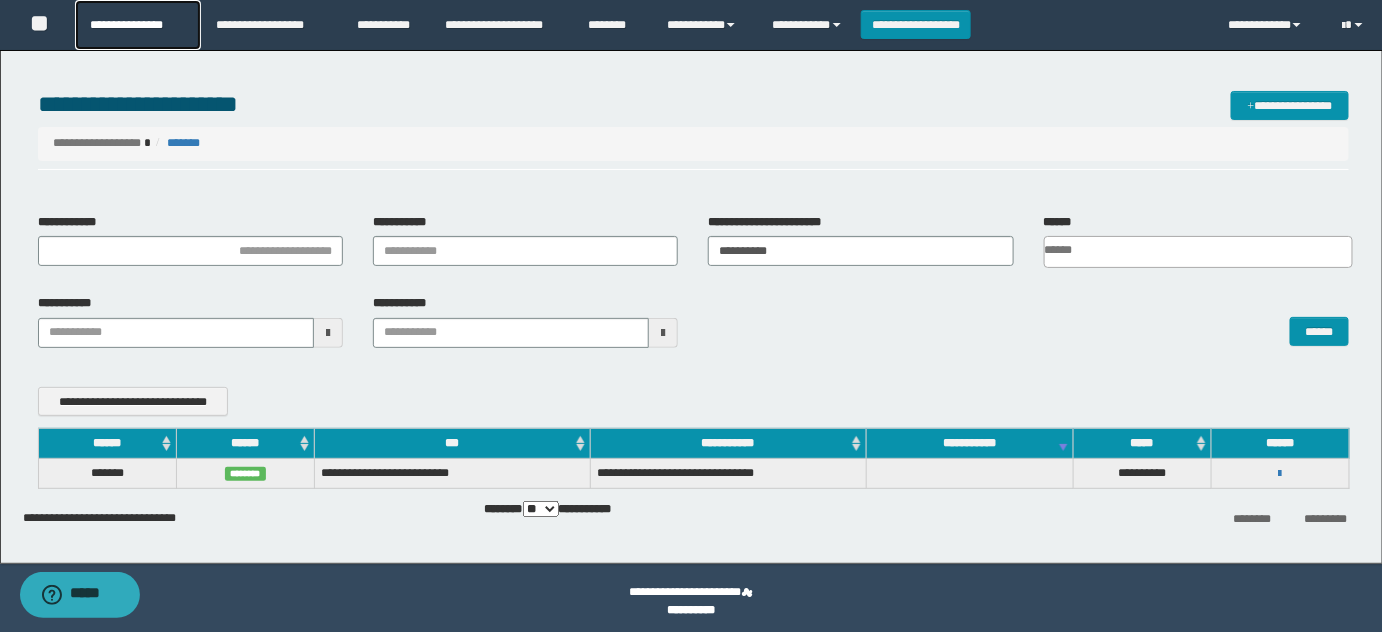 click on "**********" at bounding box center (137, 25) 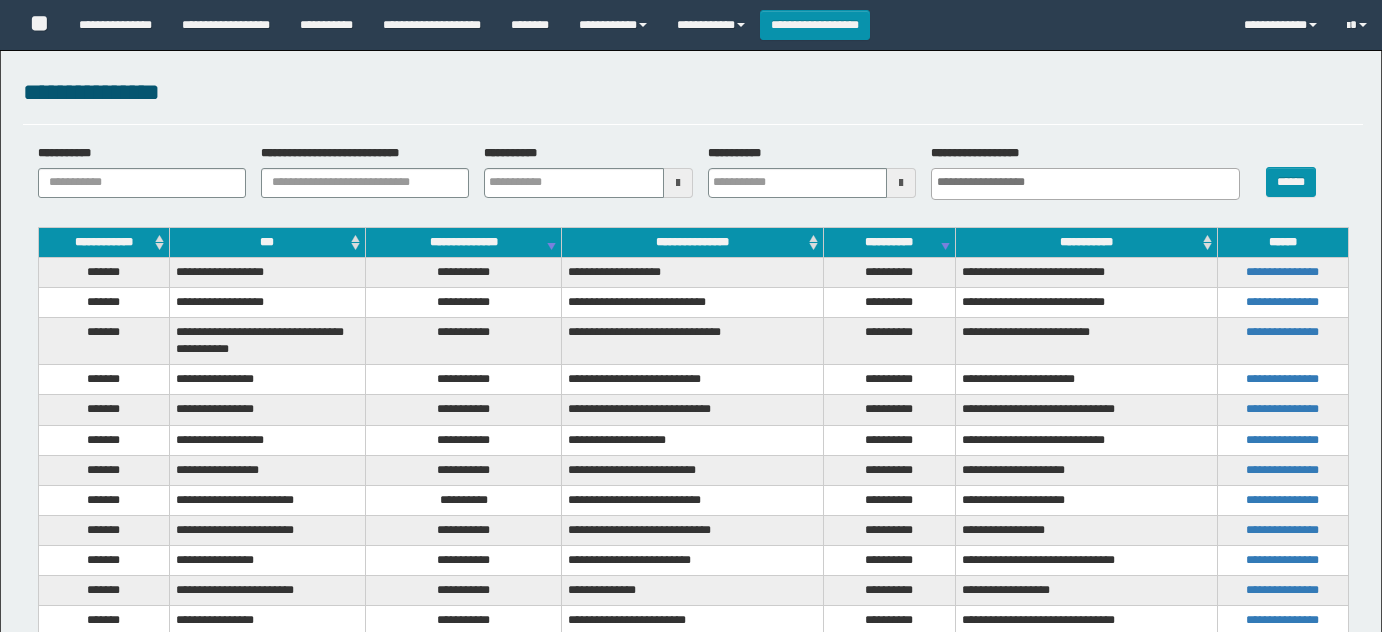 select 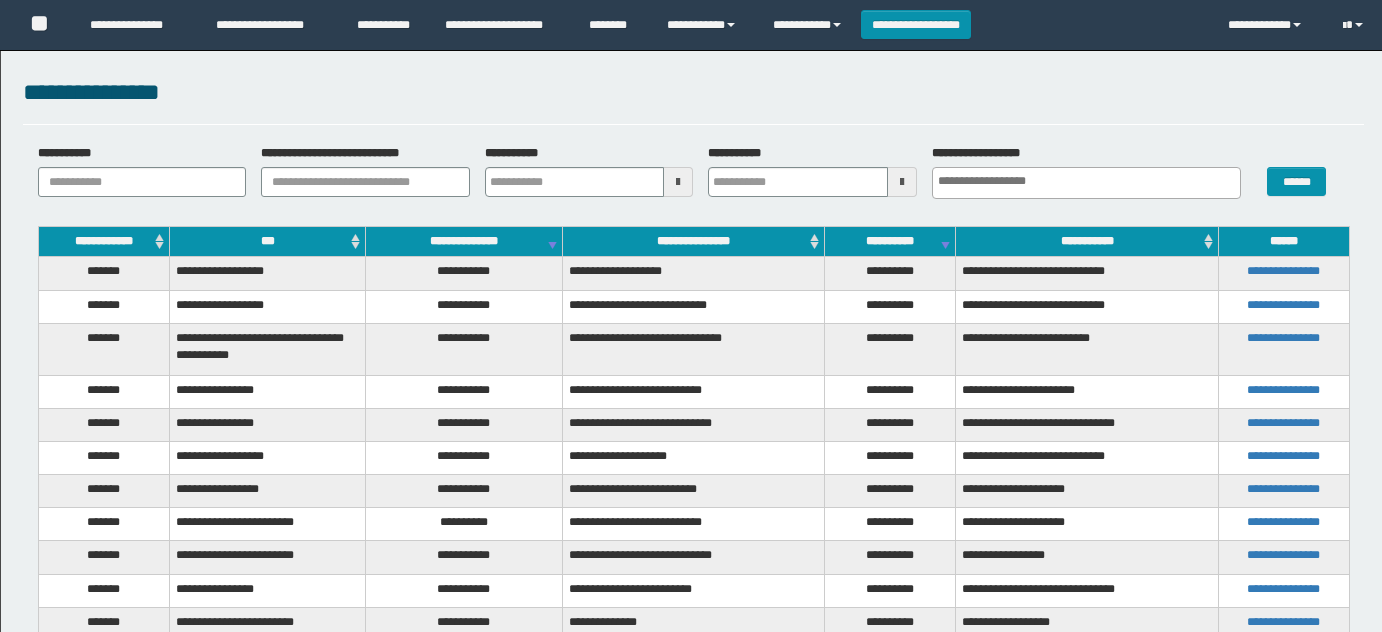 scroll, scrollTop: 0, scrollLeft: 0, axis: both 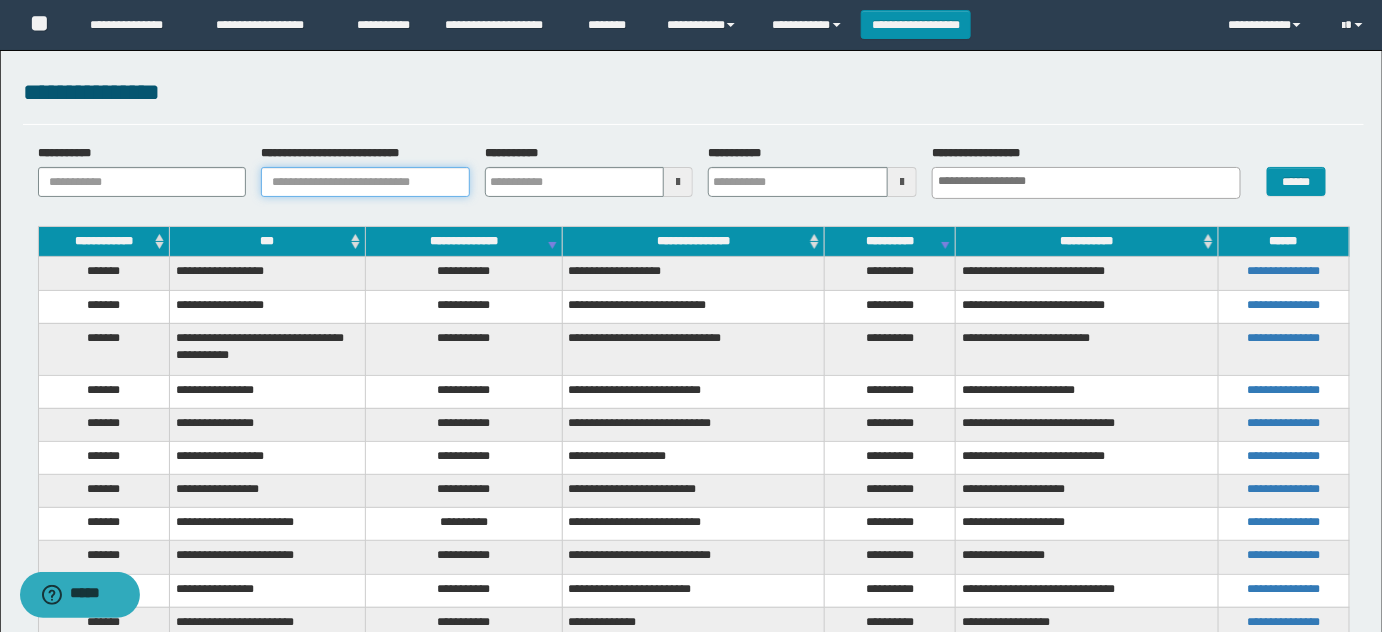 click on "**********" at bounding box center (365, 182) 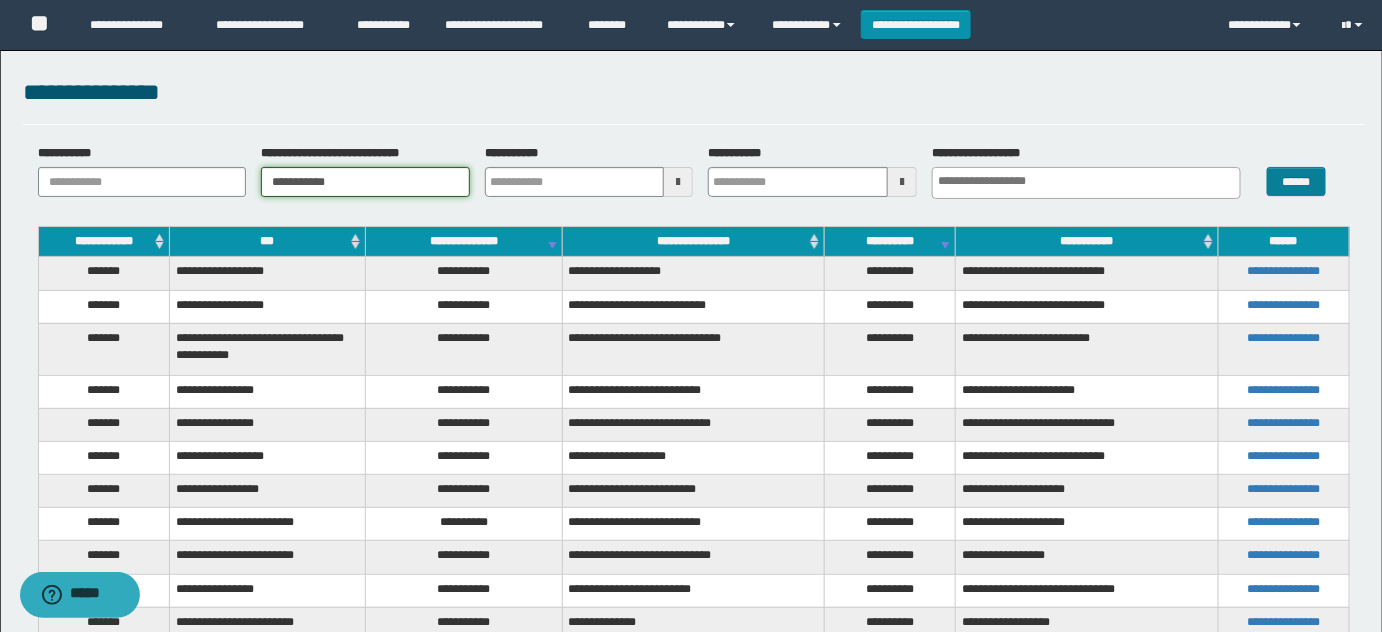 type on "**********" 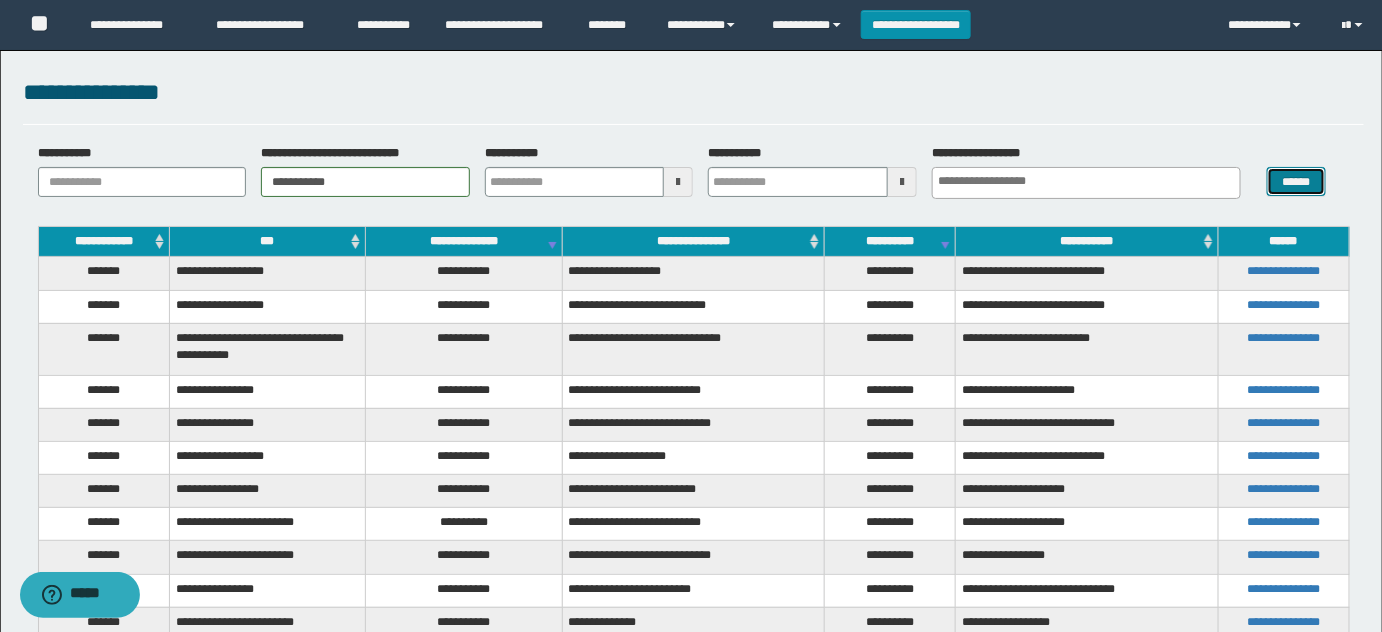 click on "******" at bounding box center (1296, 181) 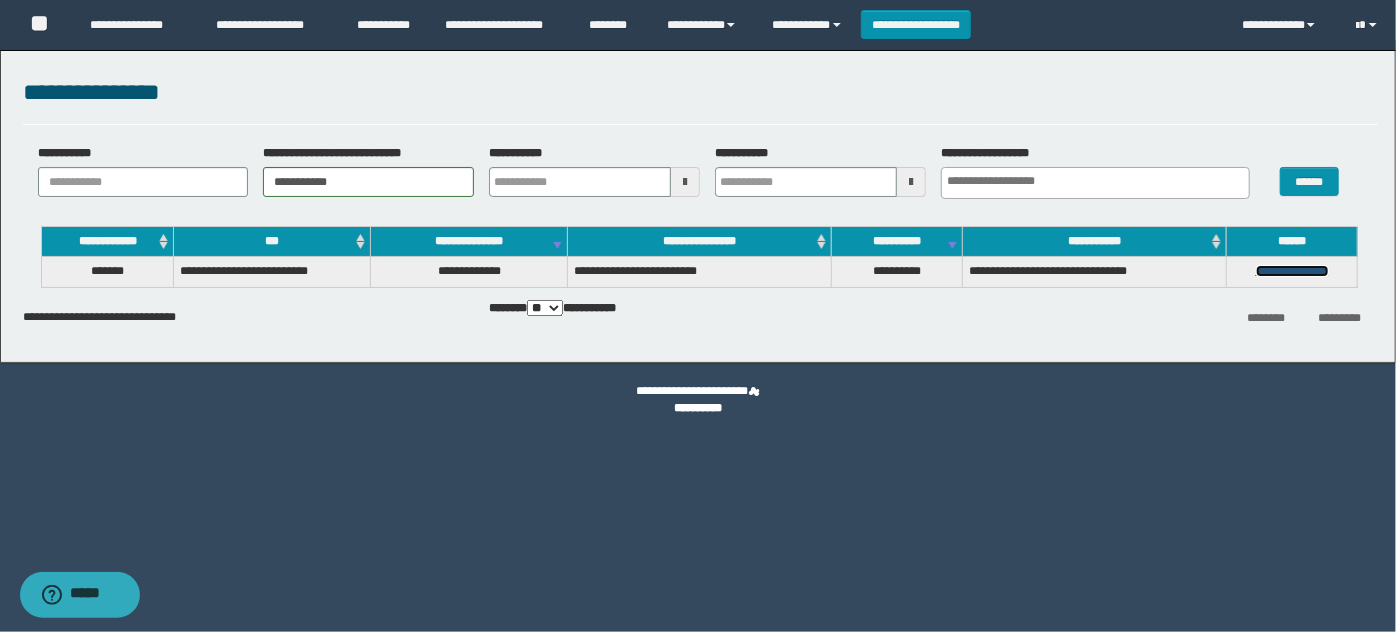 click on "**********" at bounding box center (1292, 271) 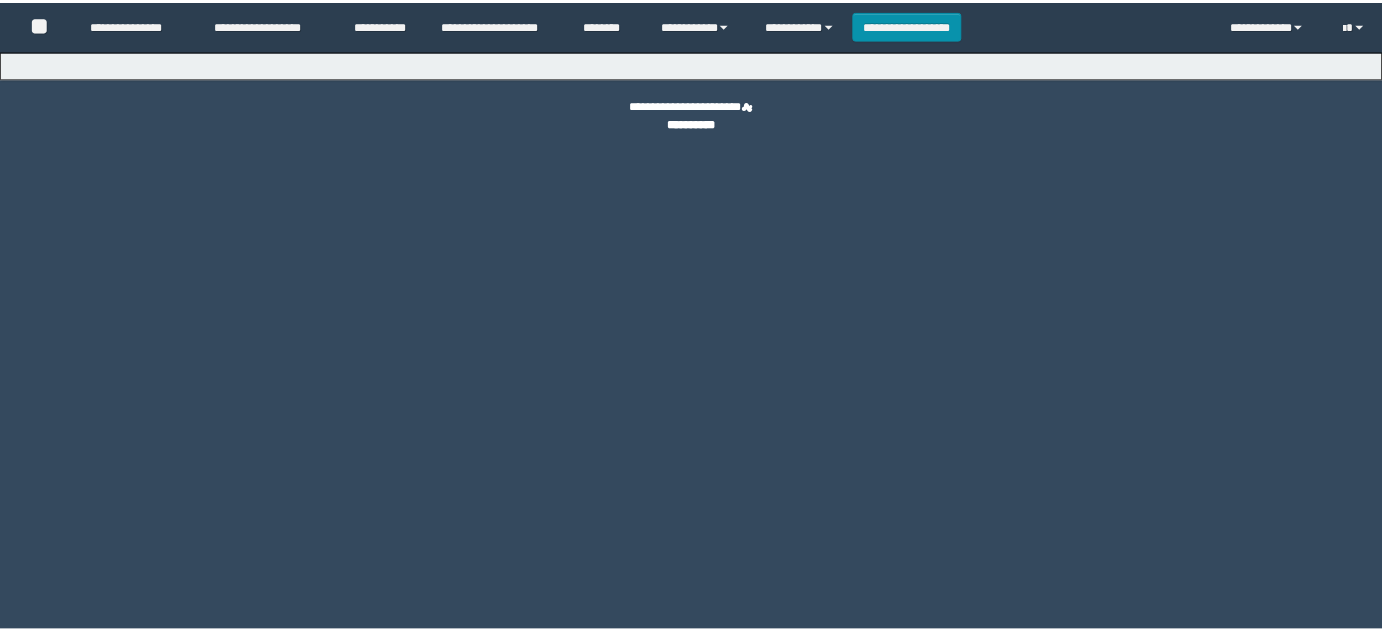 scroll, scrollTop: 0, scrollLeft: 0, axis: both 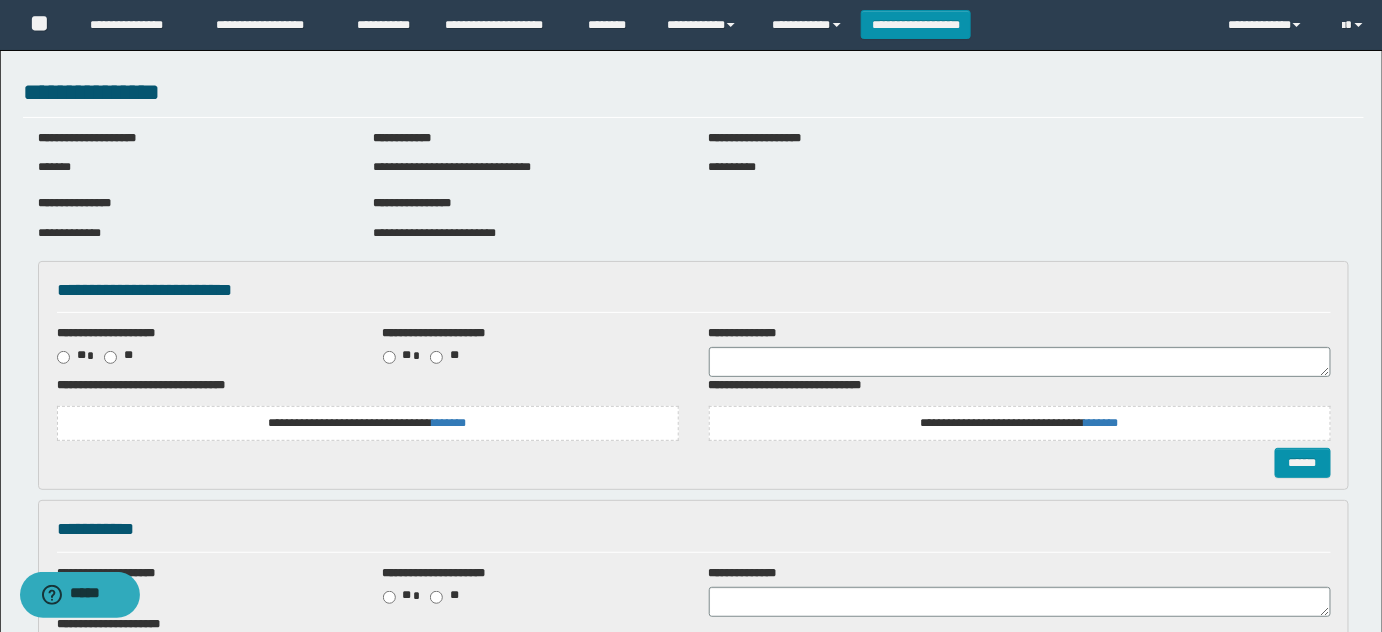 click on "**********" at bounding box center (525, 233) 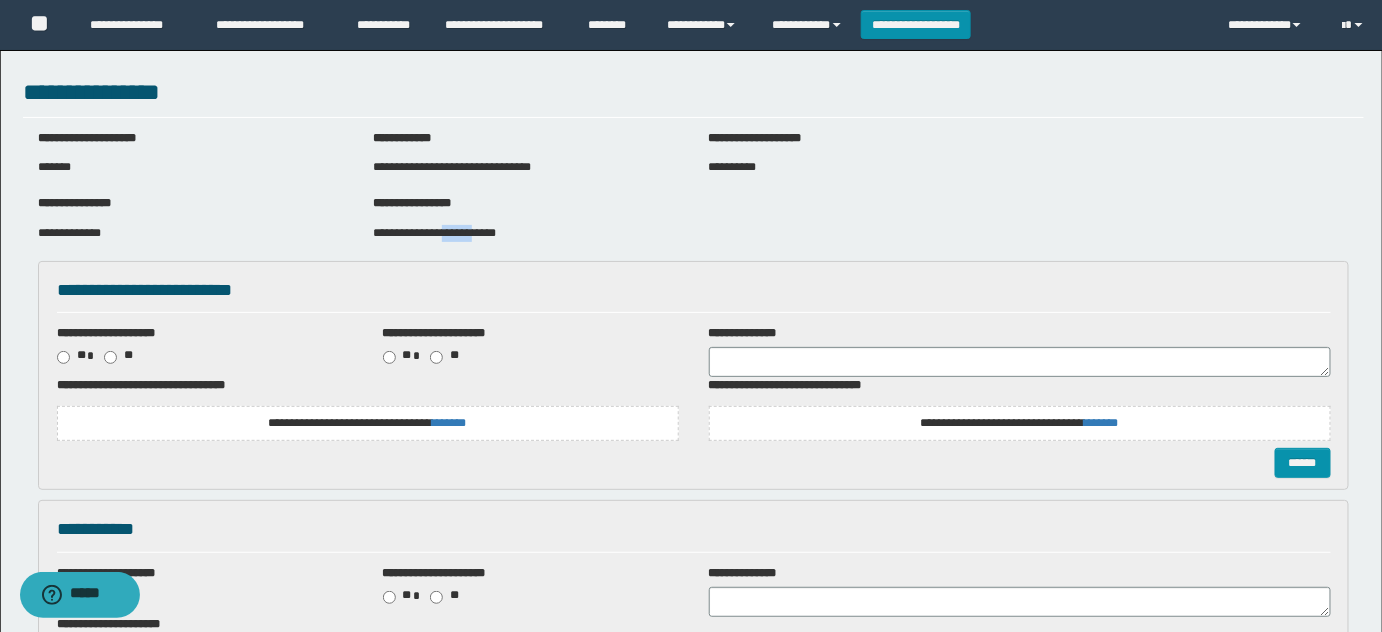 click on "**********" at bounding box center [525, 233] 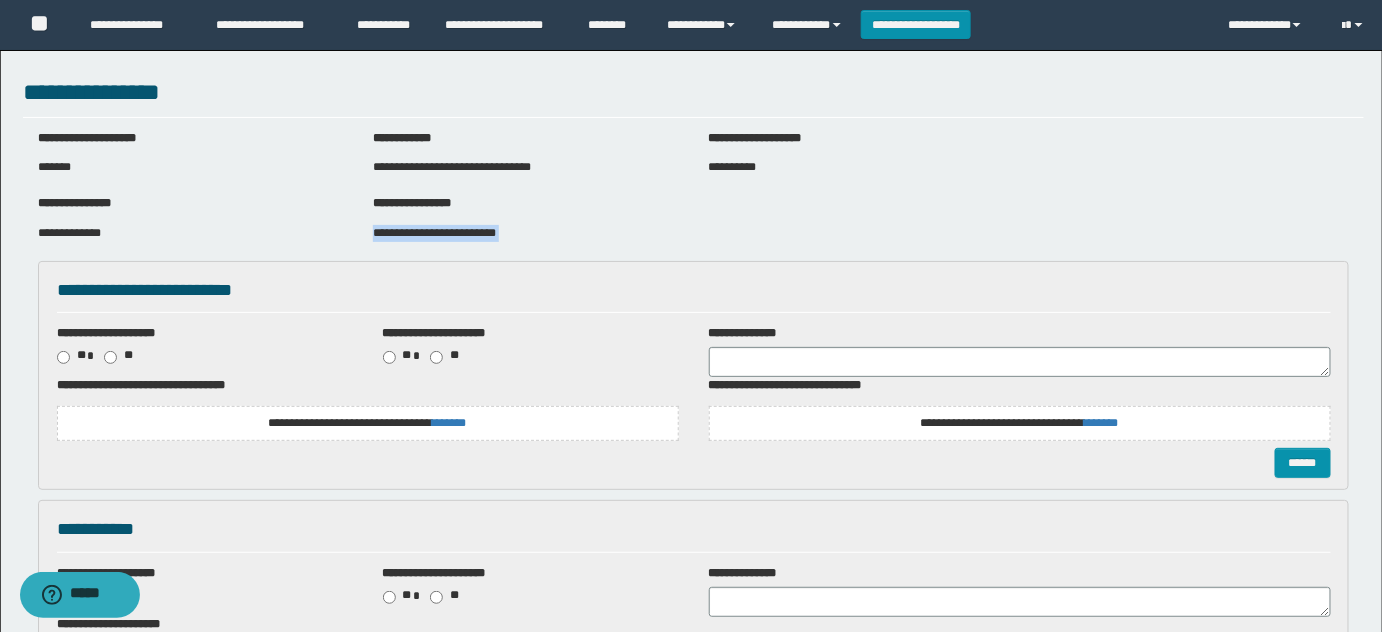click on "**********" at bounding box center (525, 233) 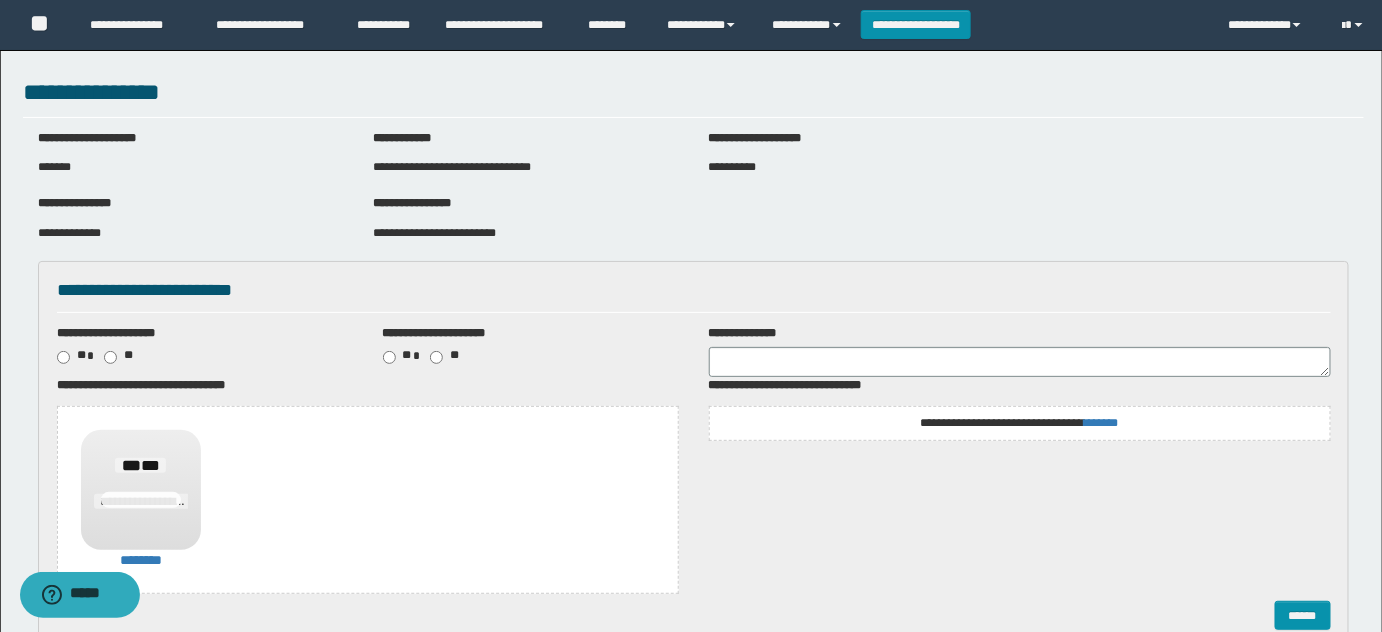 click on "**********" at bounding box center [1020, 423] 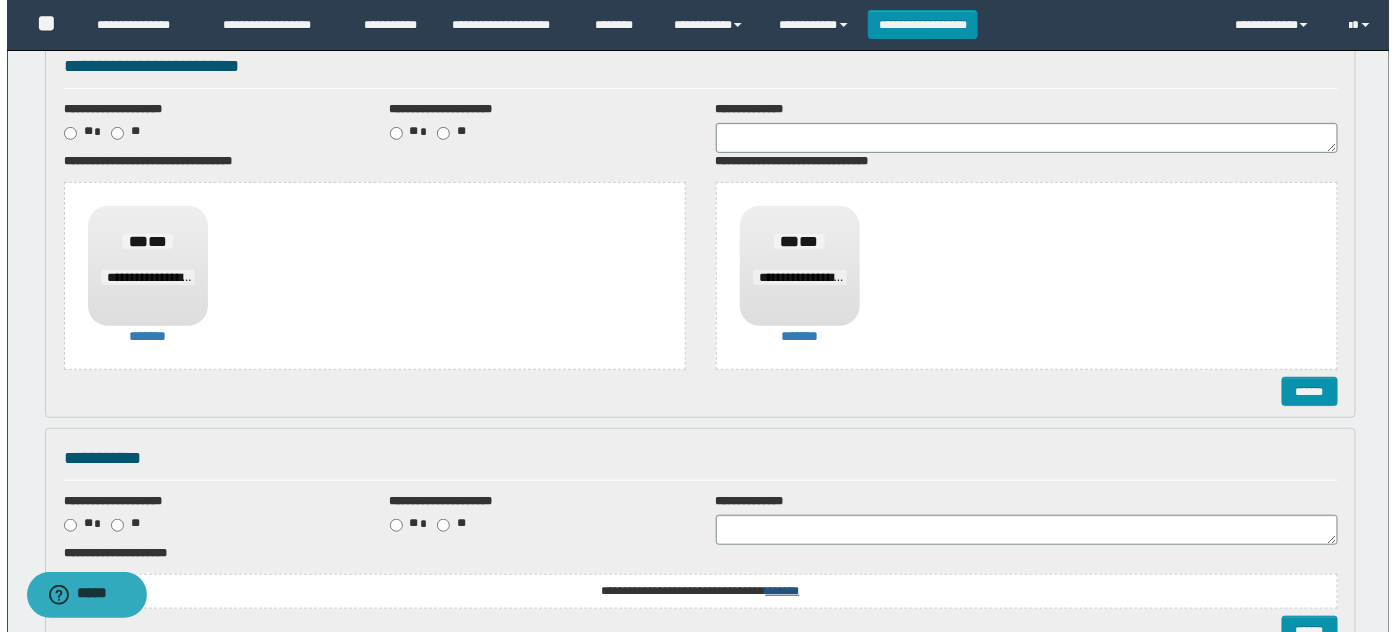 scroll, scrollTop: 405, scrollLeft: 0, axis: vertical 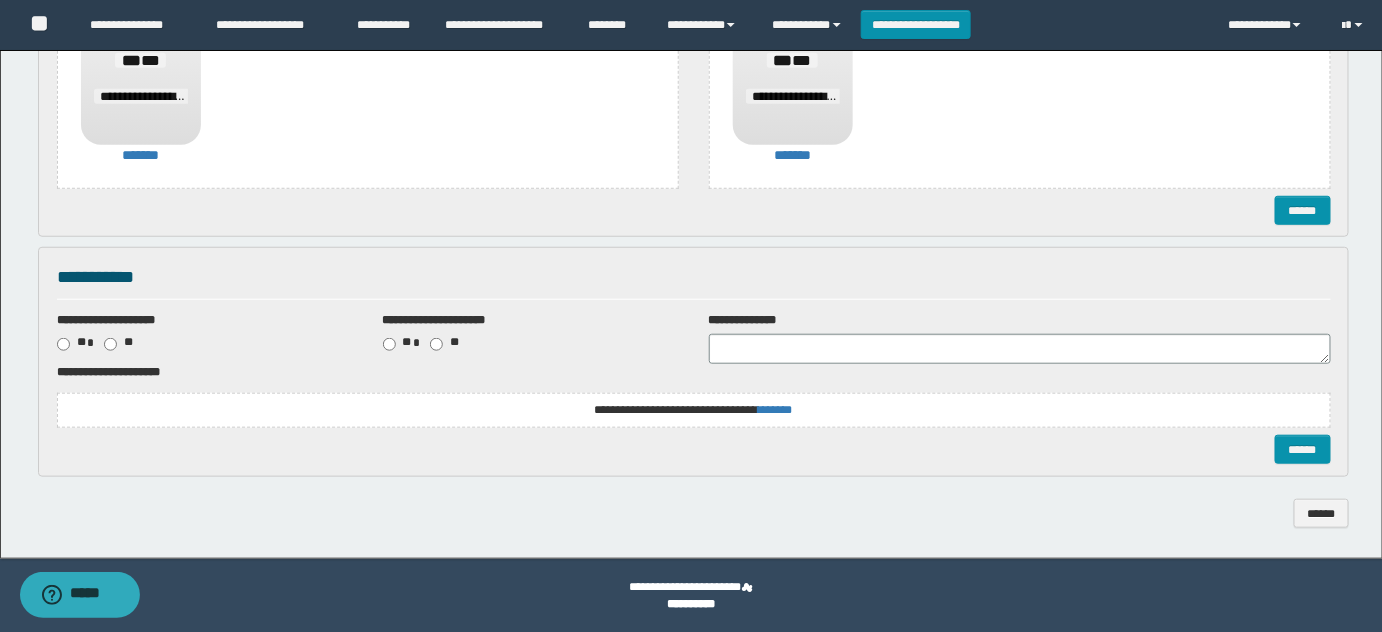 click on "**********" at bounding box center (693, 410) 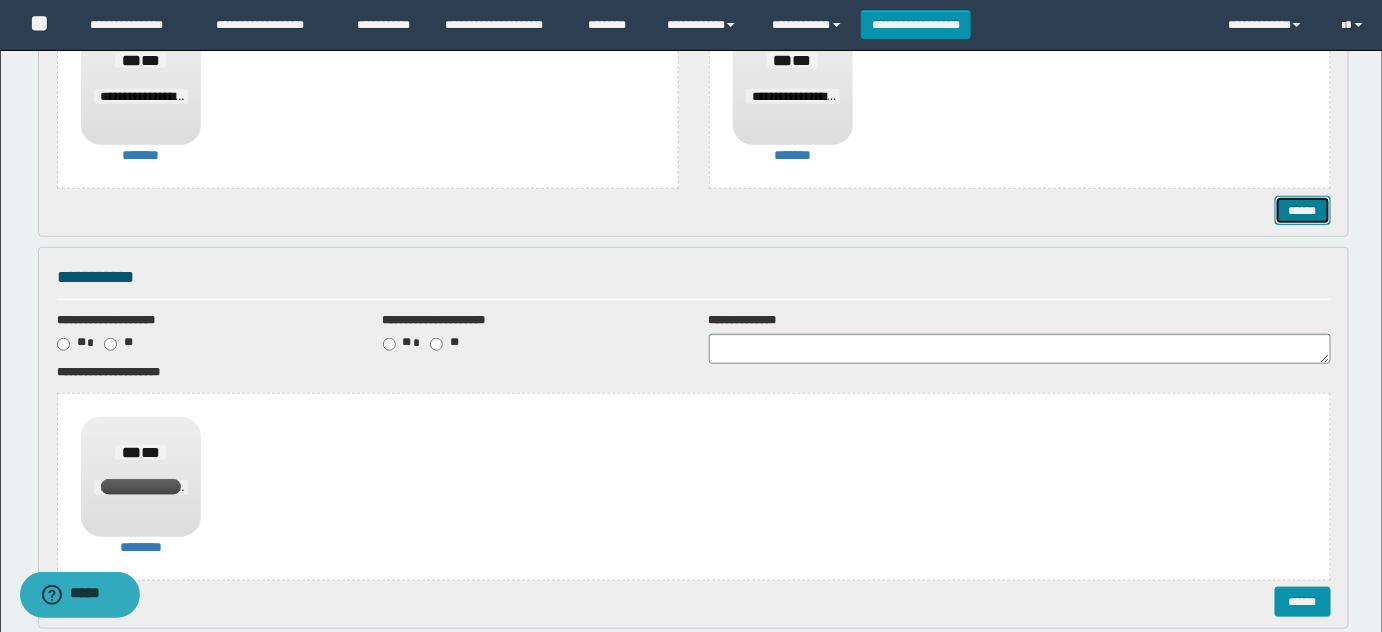 click on "******" at bounding box center (1302, 210) 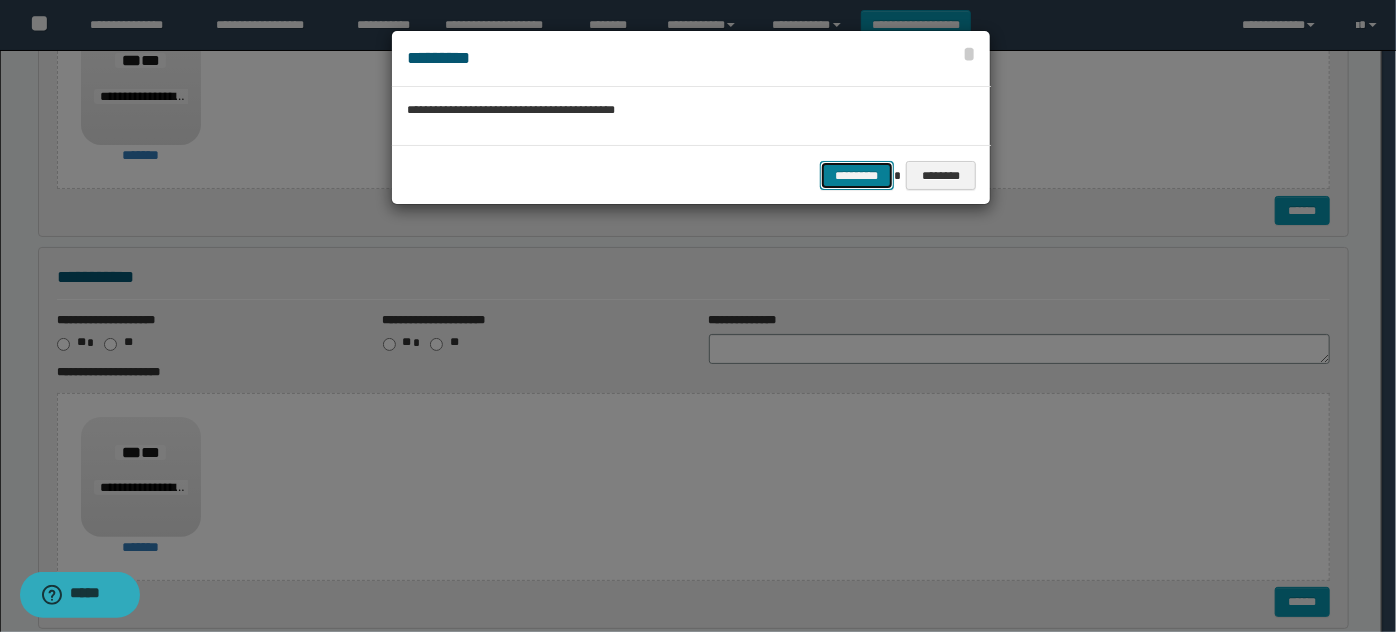 click on "*********" at bounding box center (857, 175) 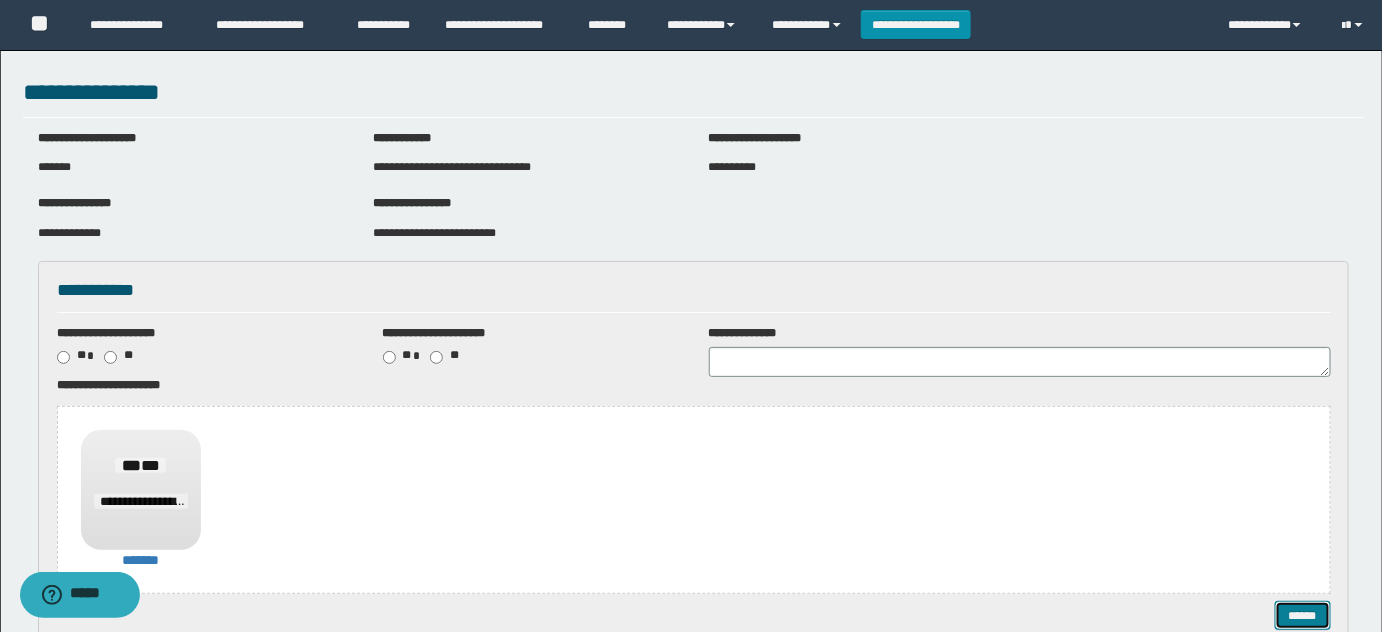 click on "******" at bounding box center (1302, 615) 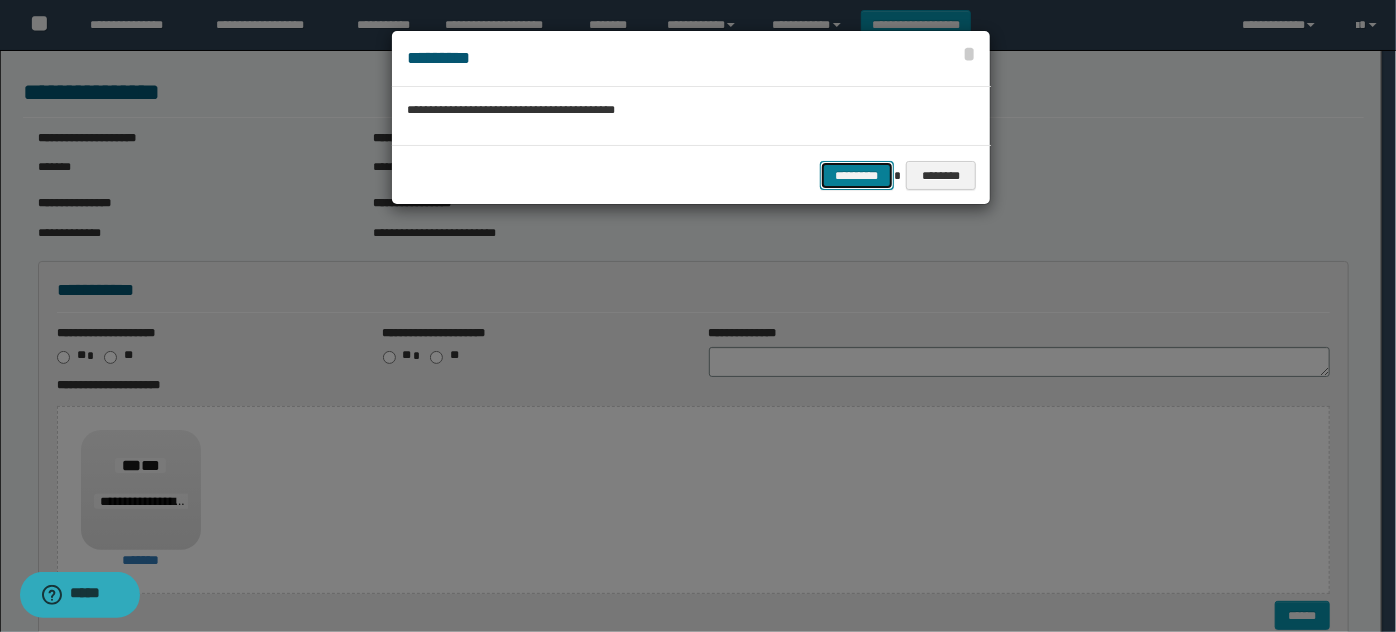 click on "*********" at bounding box center [857, 175] 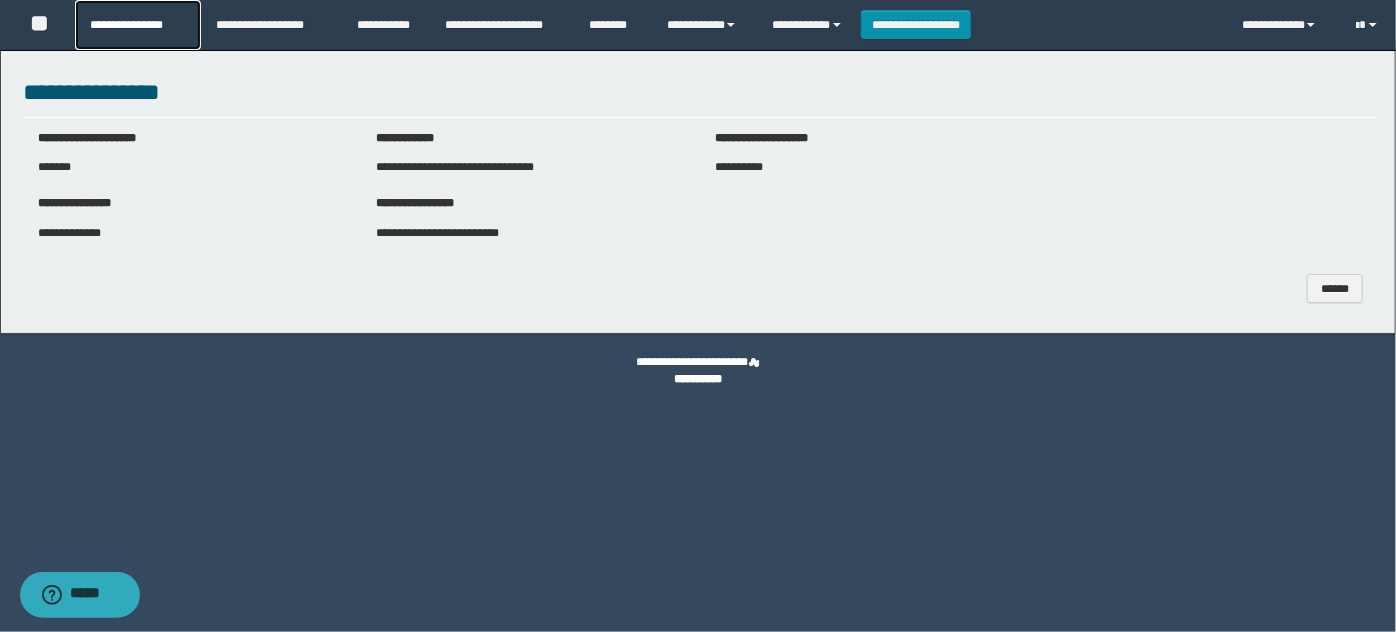 click on "**********" at bounding box center [137, 25] 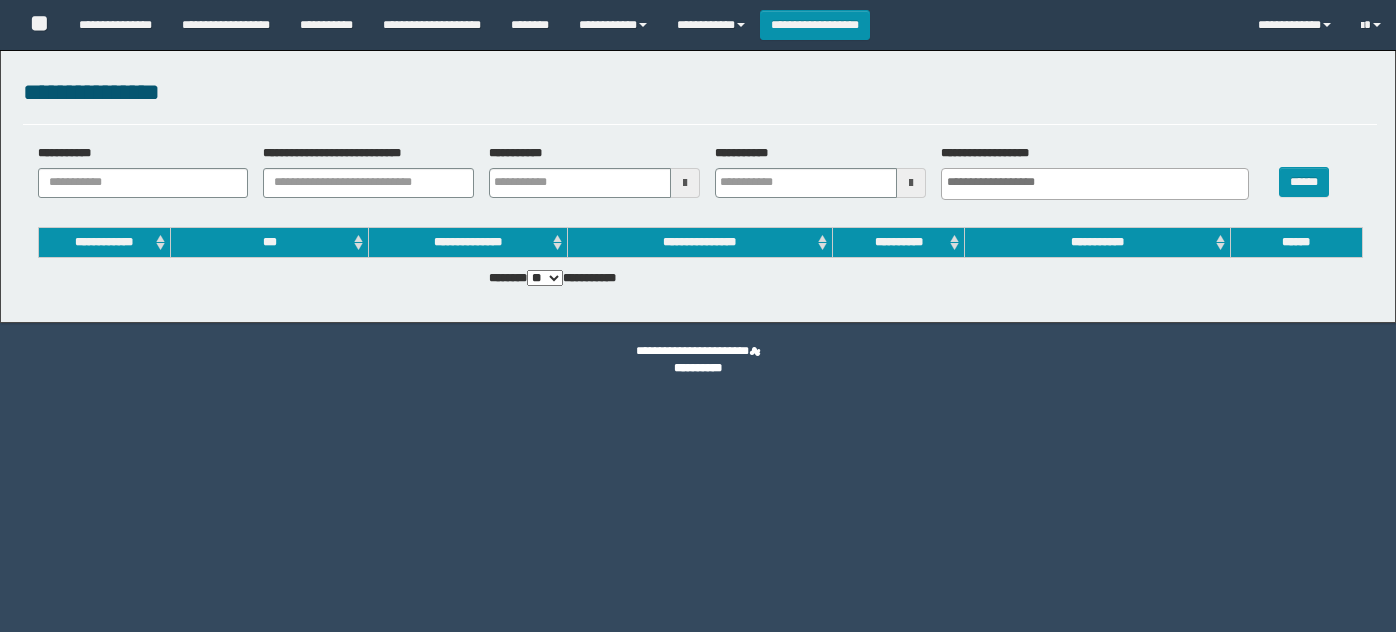 select 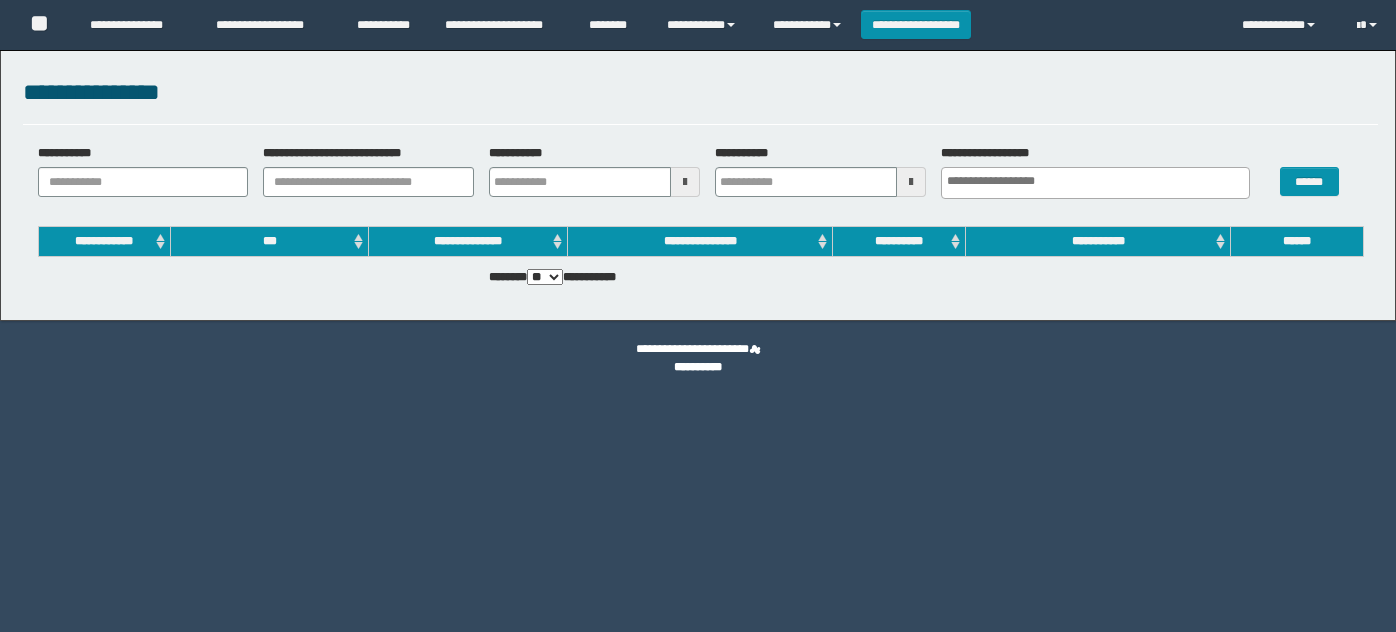 scroll, scrollTop: 0, scrollLeft: 0, axis: both 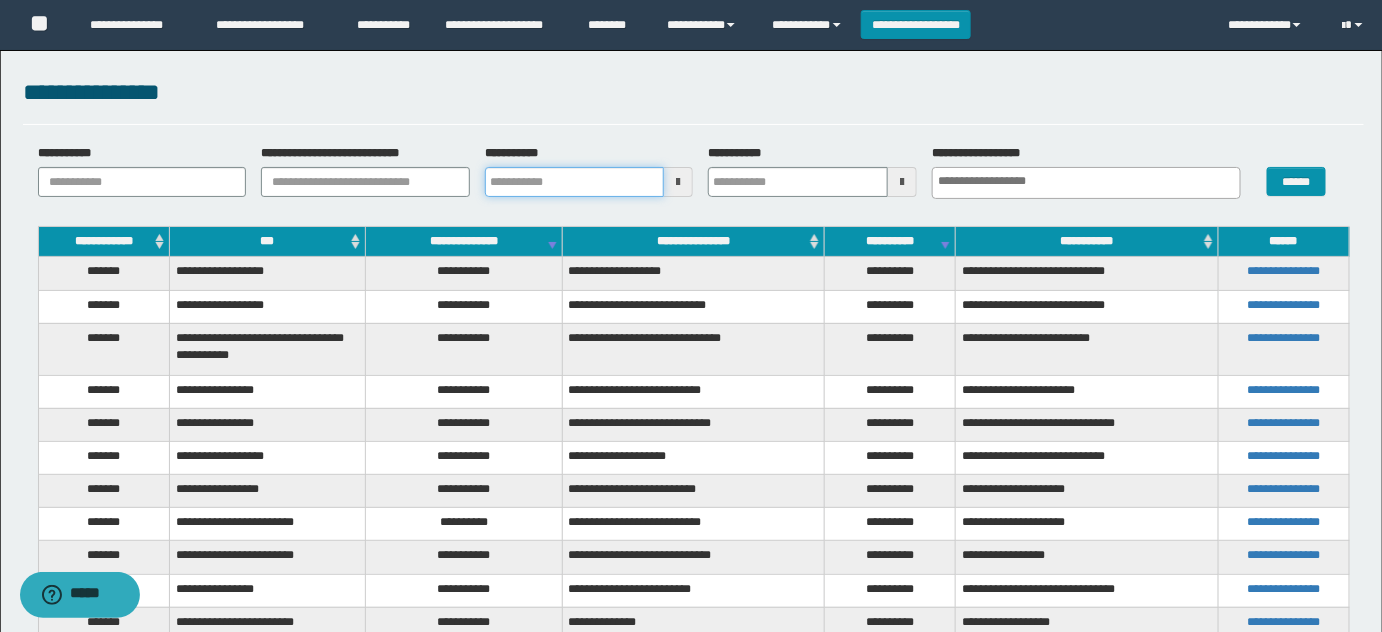 click on "**********" at bounding box center [575, 182] 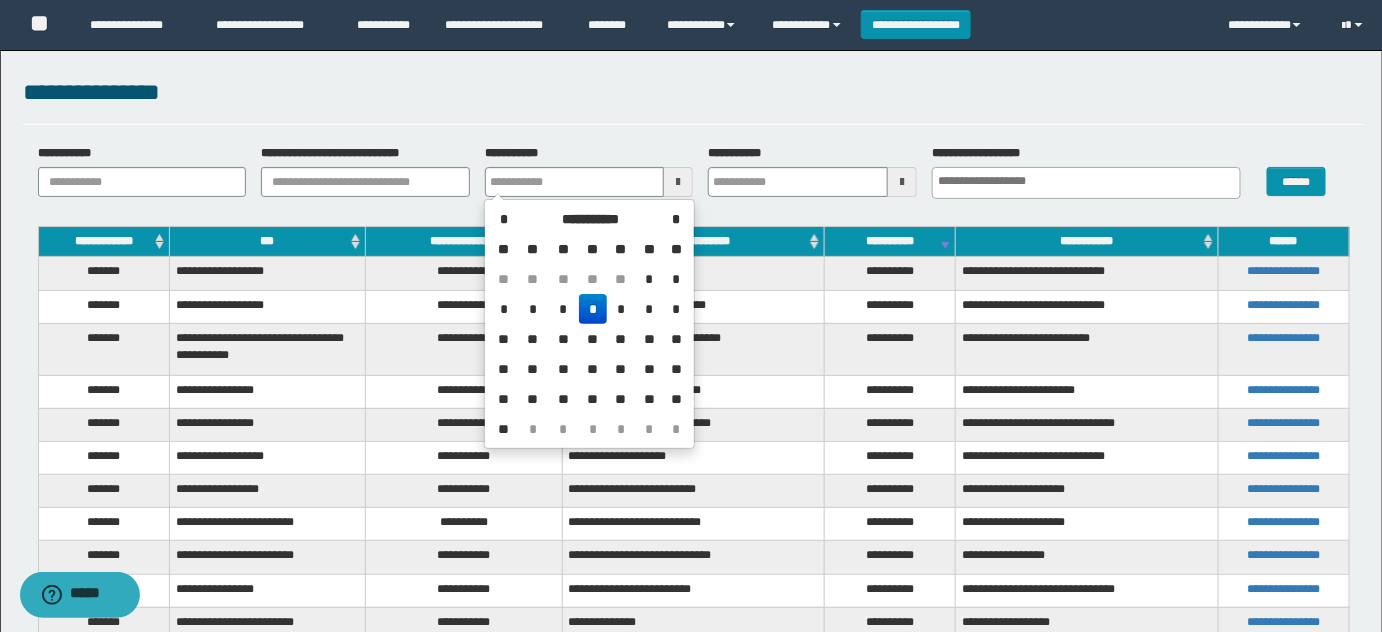 drag, startPoint x: 643, startPoint y: 277, endPoint x: 656, endPoint y: 260, distance: 21.400934 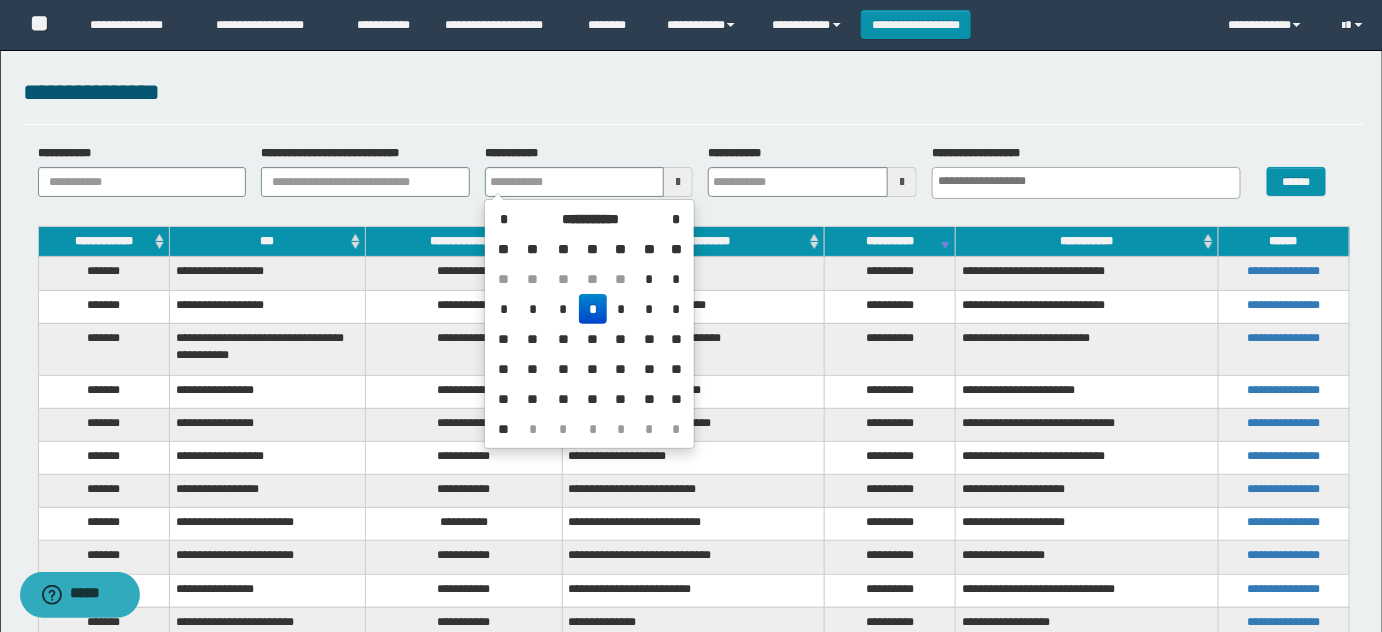 click on "*" at bounding box center [649, 279] 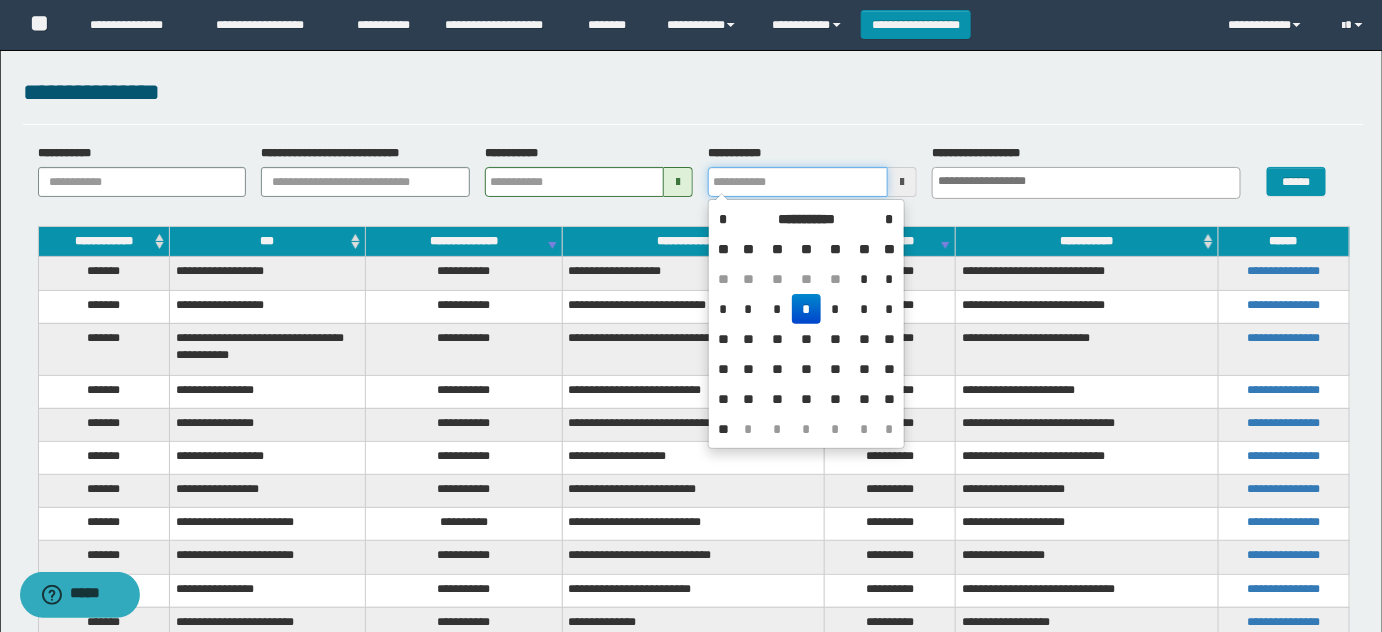 click on "**********" at bounding box center [798, 182] 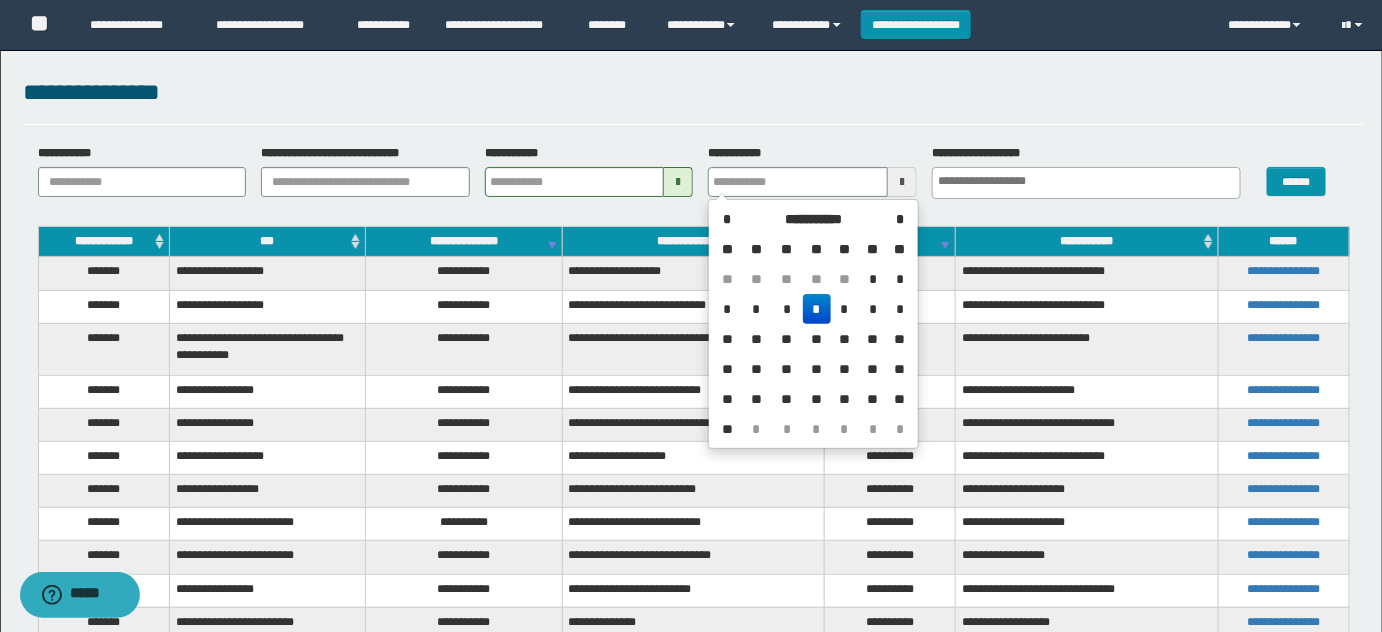click on "**" at bounding box center (727, 429) 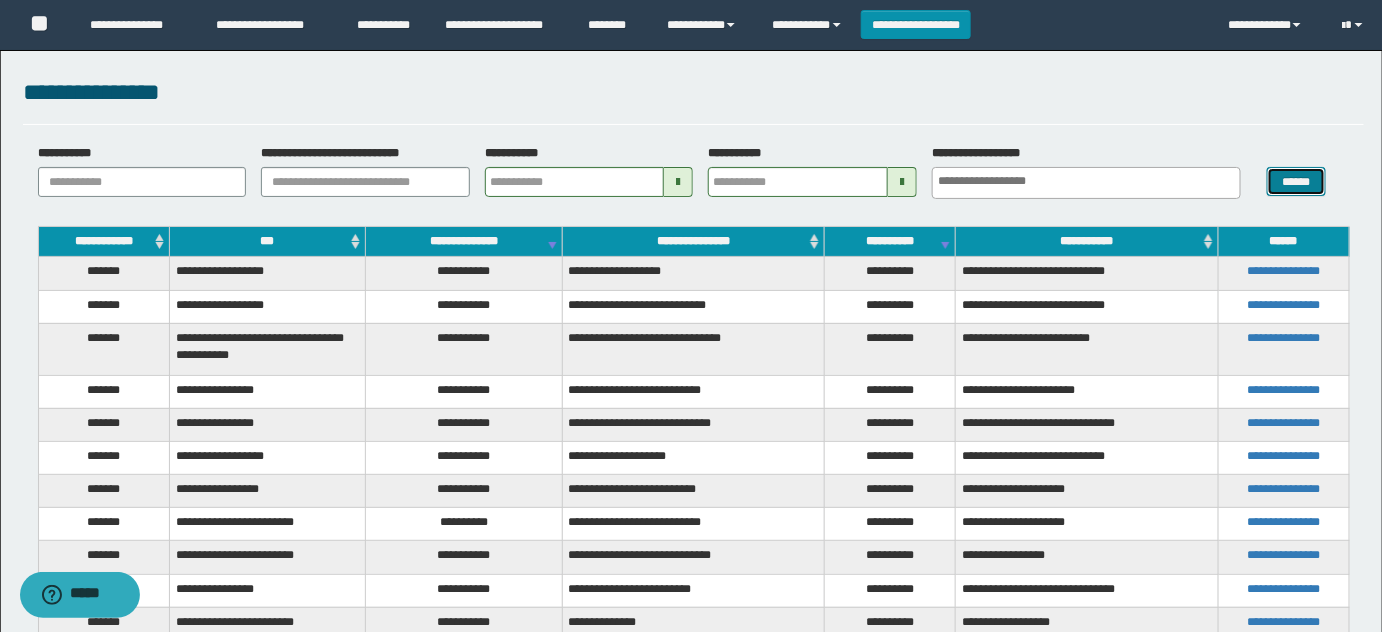 click on "******" at bounding box center [1296, 181] 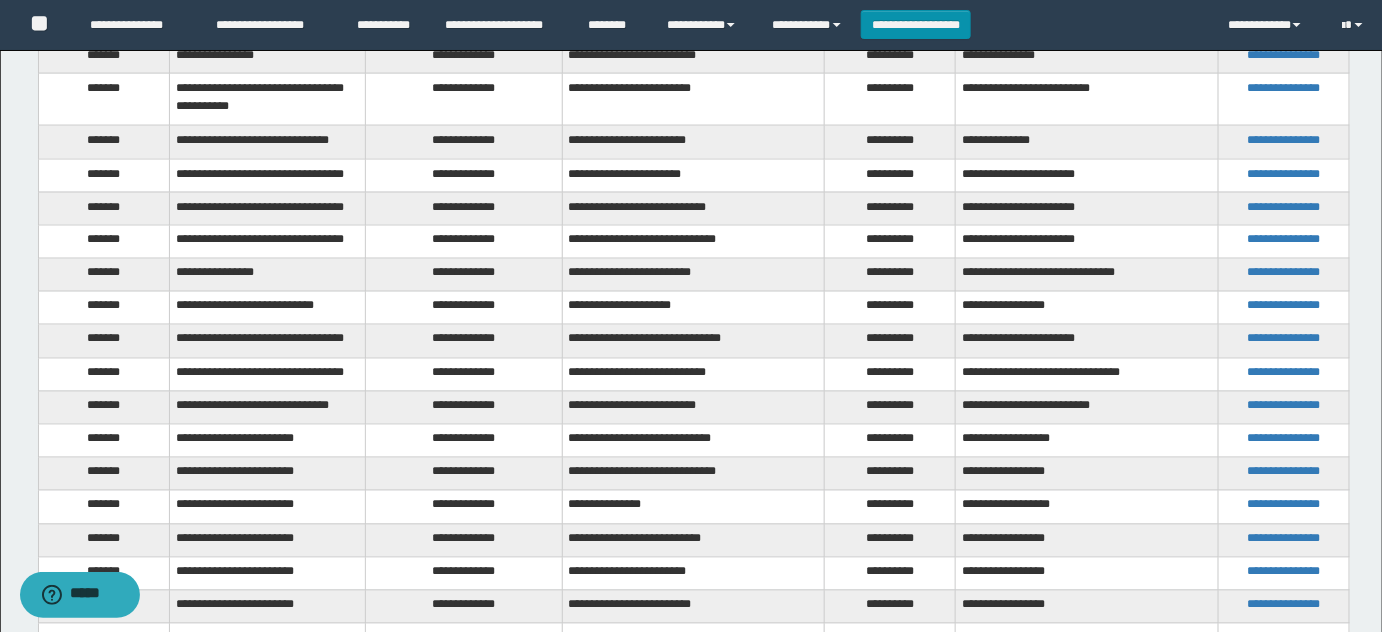 scroll, scrollTop: 1490, scrollLeft: 0, axis: vertical 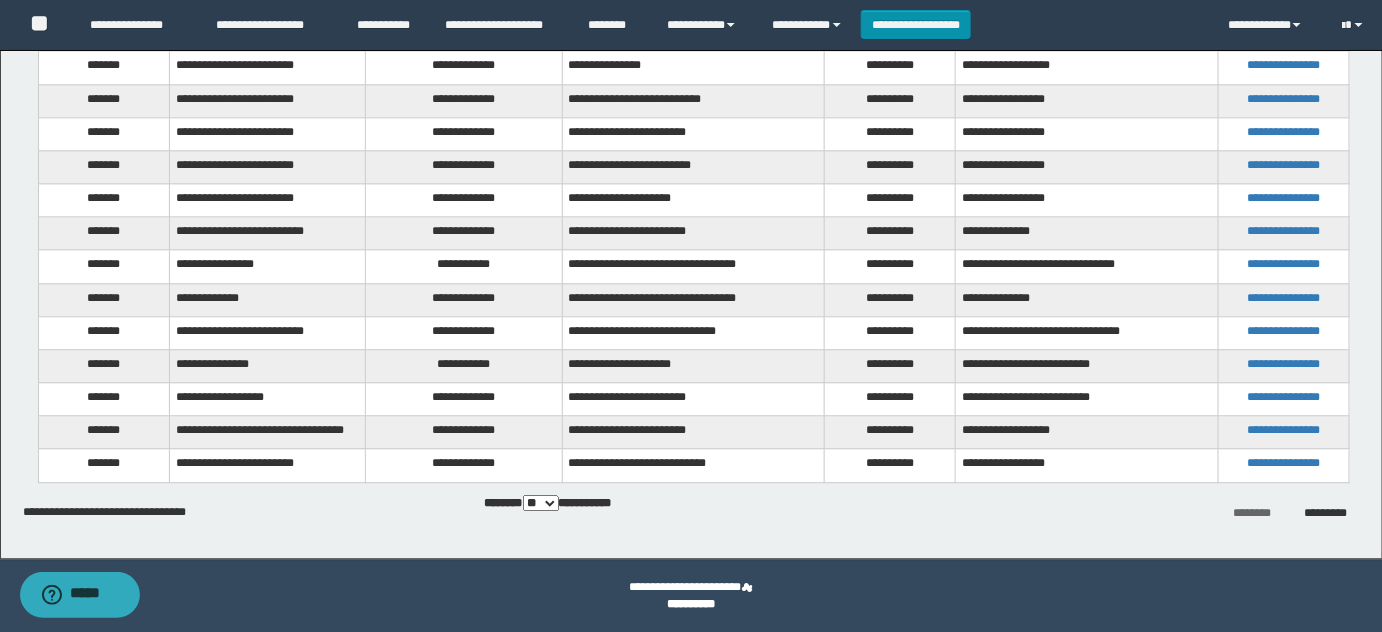 click on "** *** *** ***" at bounding box center [541, 503] 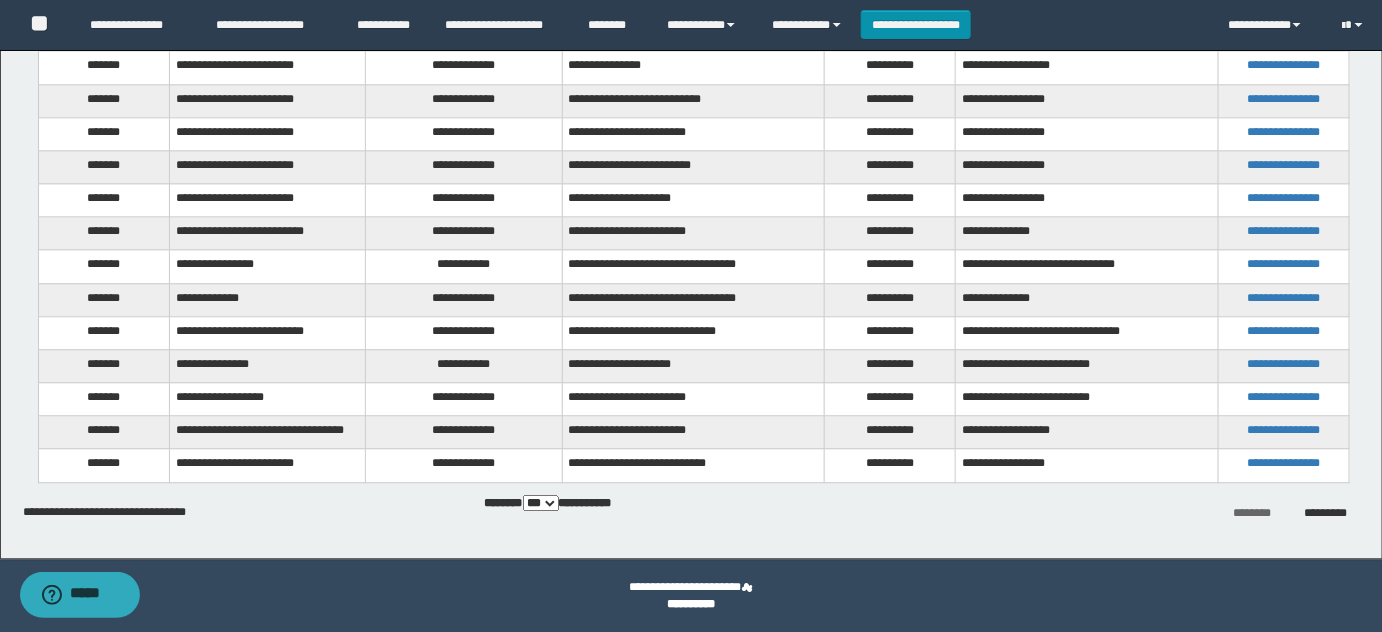 click on "** *** *** ***" at bounding box center (541, 503) 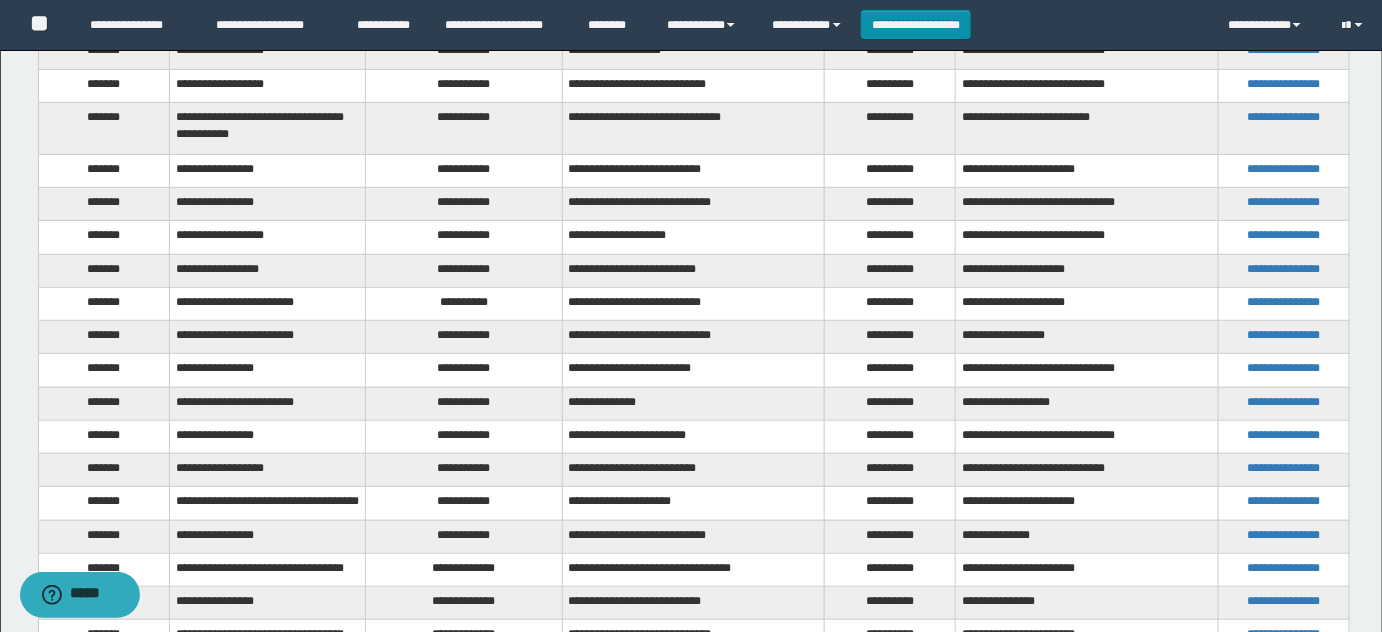scroll, scrollTop: 162, scrollLeft: 0, axis: vertical 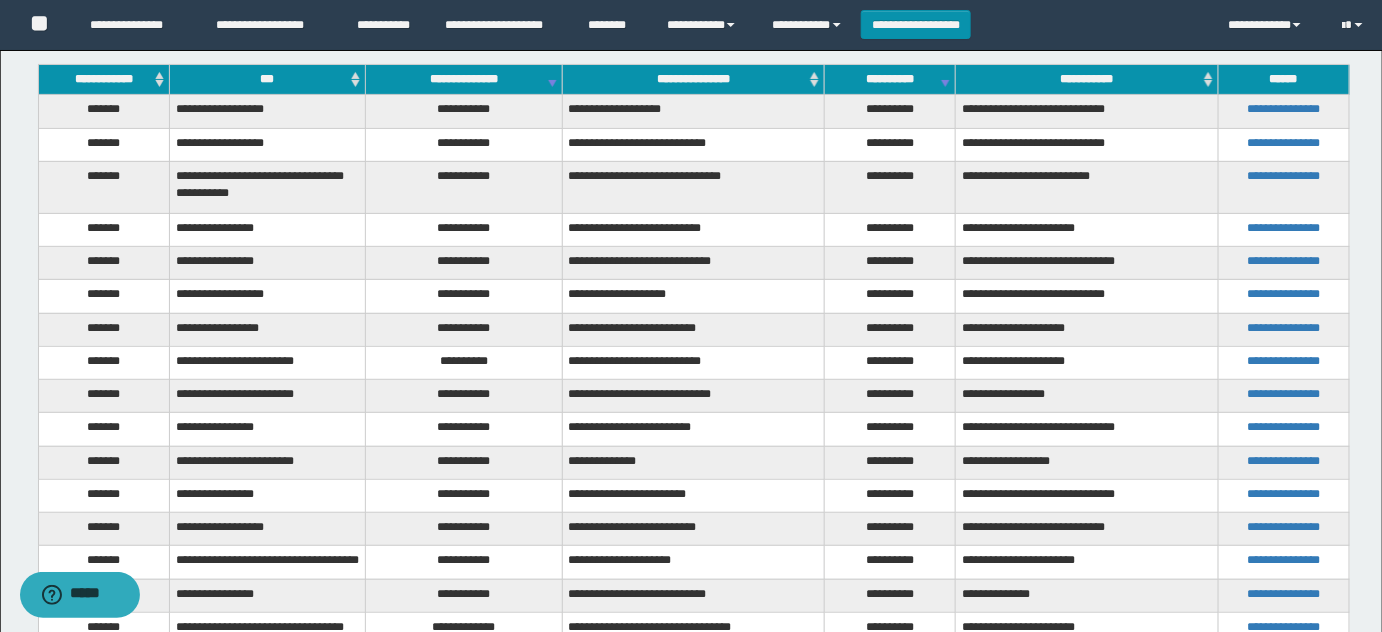 click on "***" at bounding box center (267, 80) 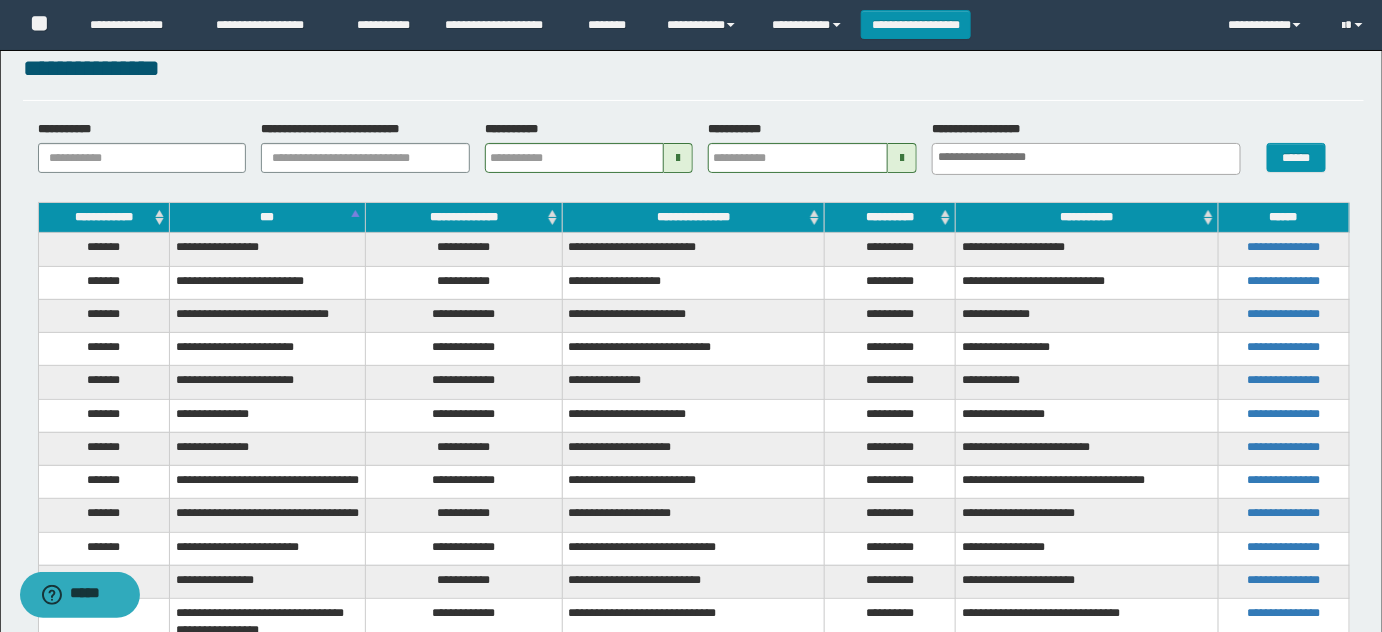 scroll, scrollTop: 0, scrollLeft: 0, axis: both 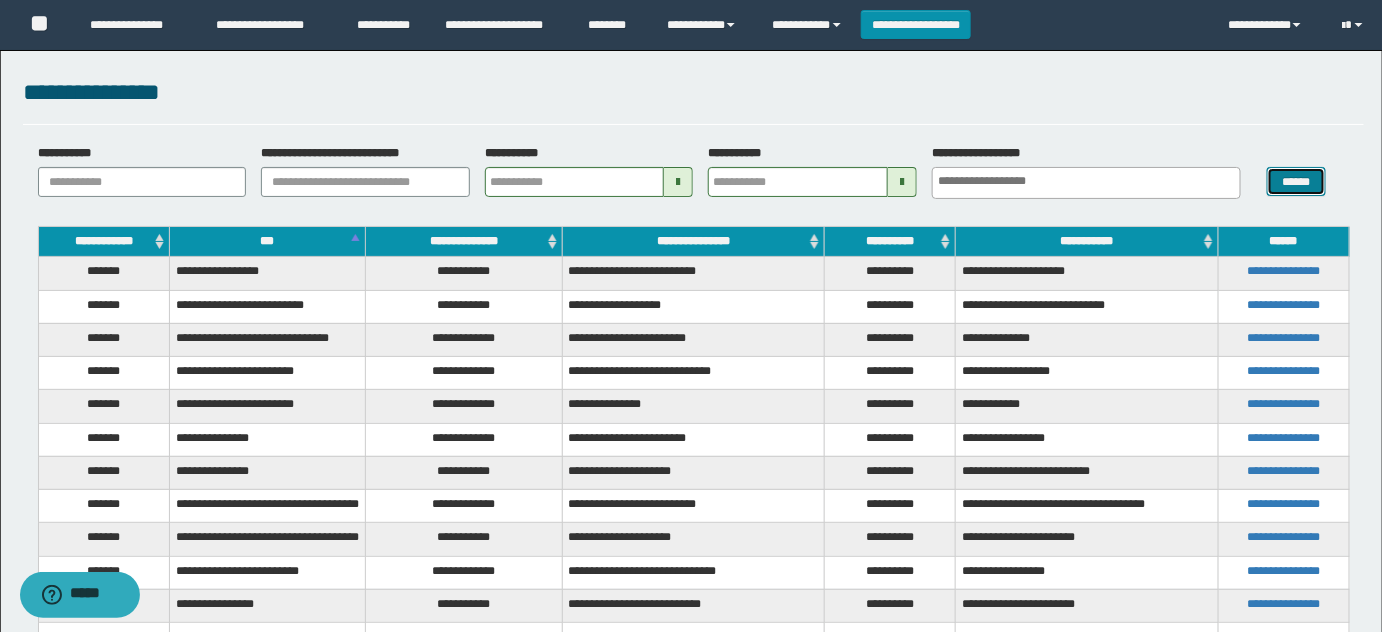 click on "******" at bounding box center [1296, 181] 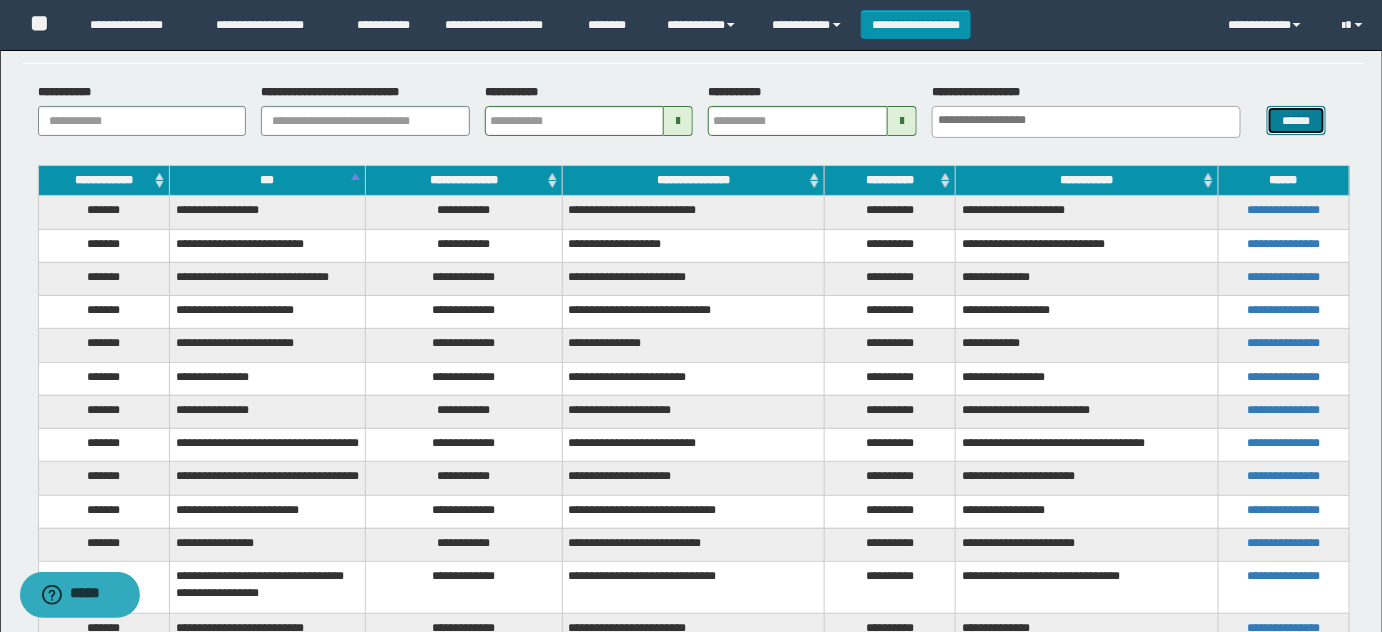 scroll, scrollTop: 0, scrollLeft: 0, axis: both 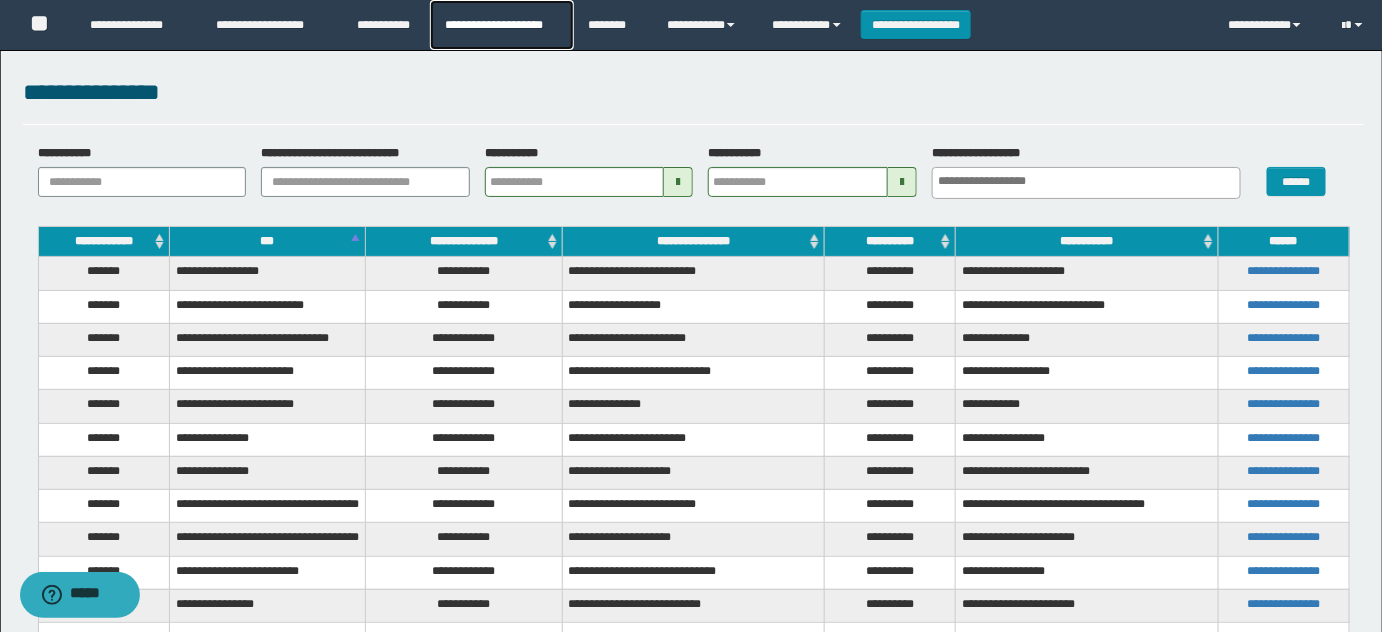 click on "**********" at bounding box center [501, 25] 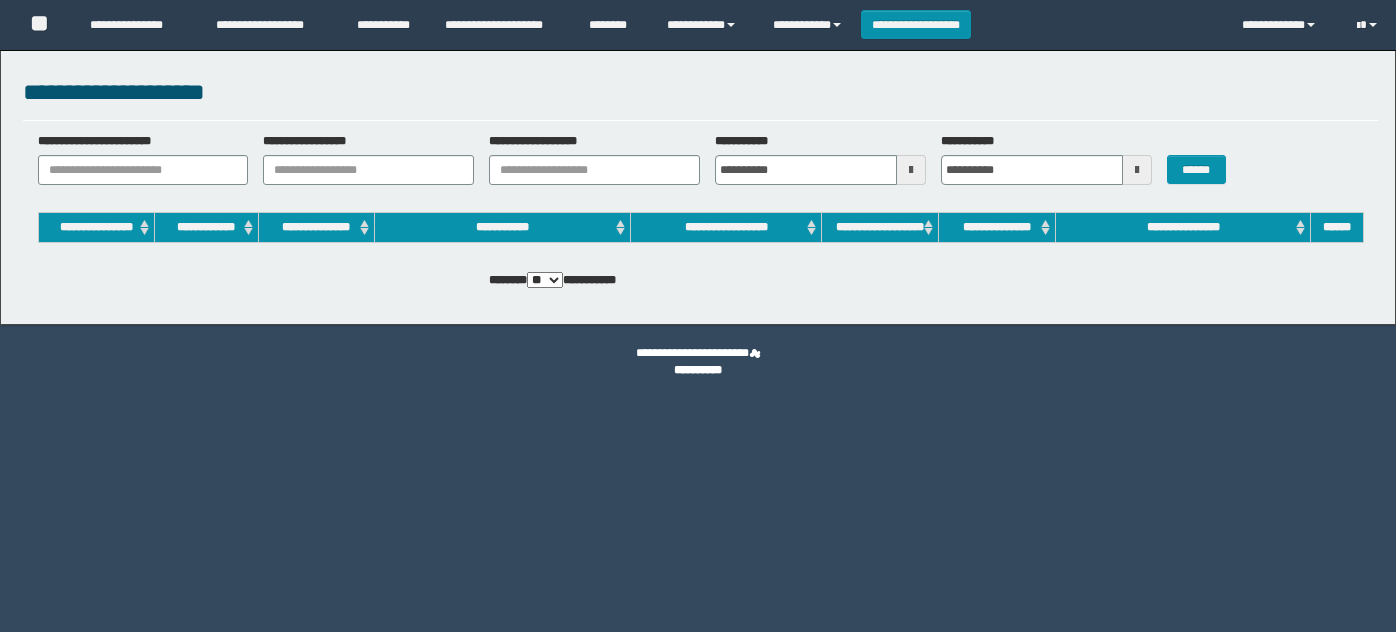 scroll, scrollTop: 0, scrollLeft: 0, axis: both 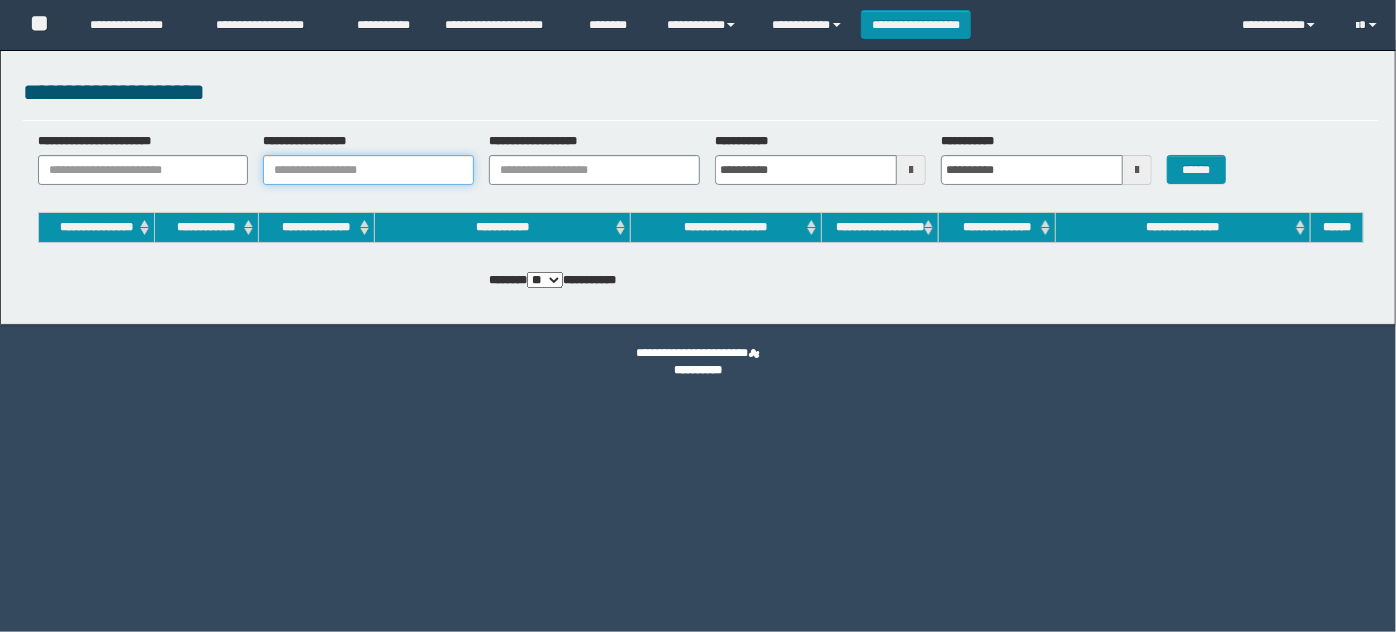 click on "**********" at bounding box center (368, 170) 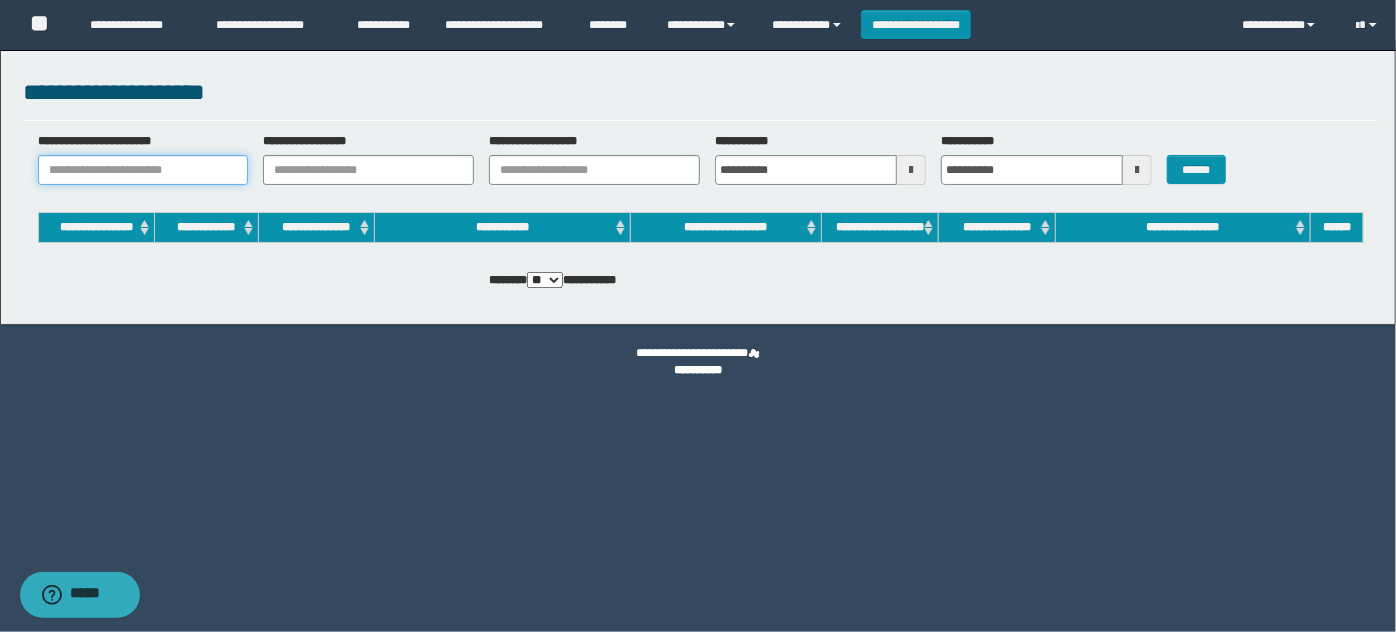 click on "**********" at bounding box center (143, 170) 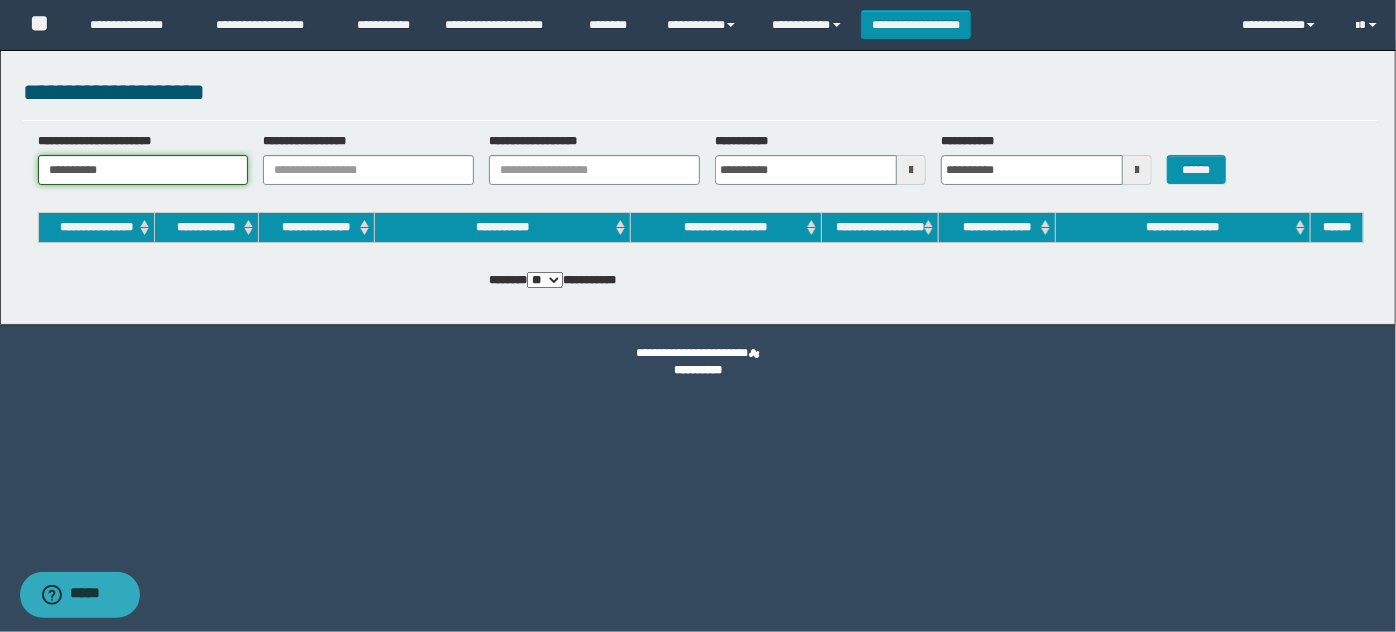 type on "**********" 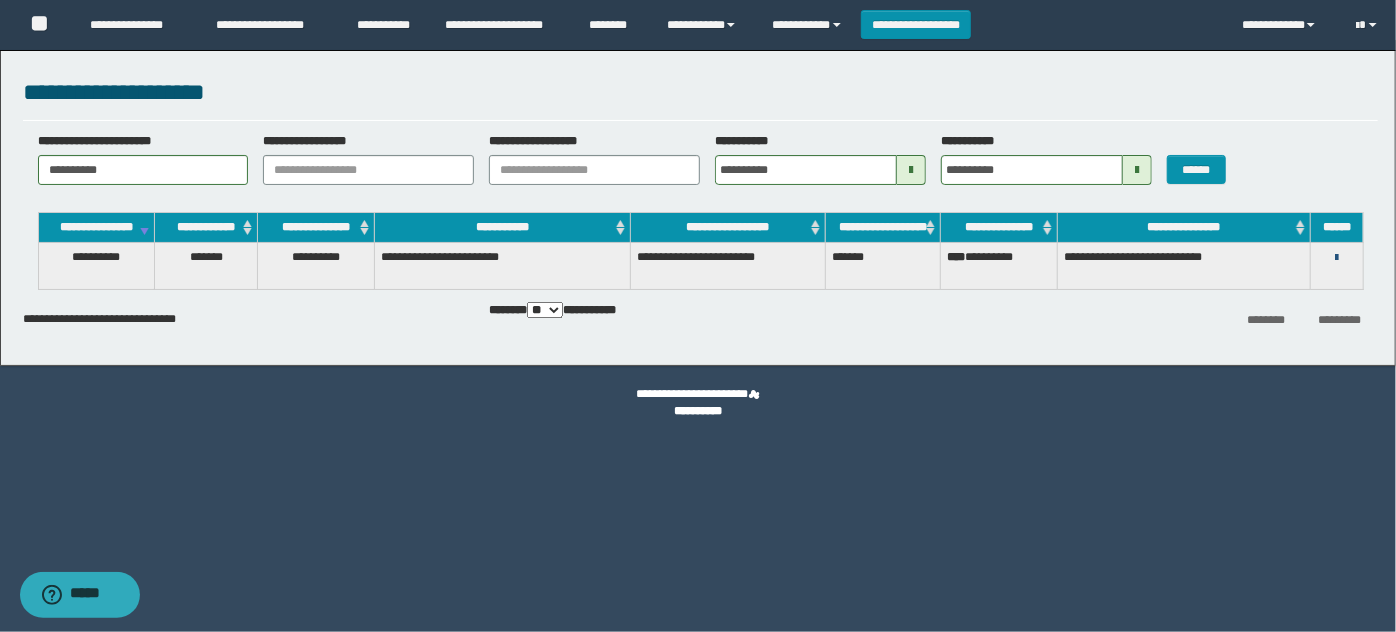 click at bounding box center [1336, 258] 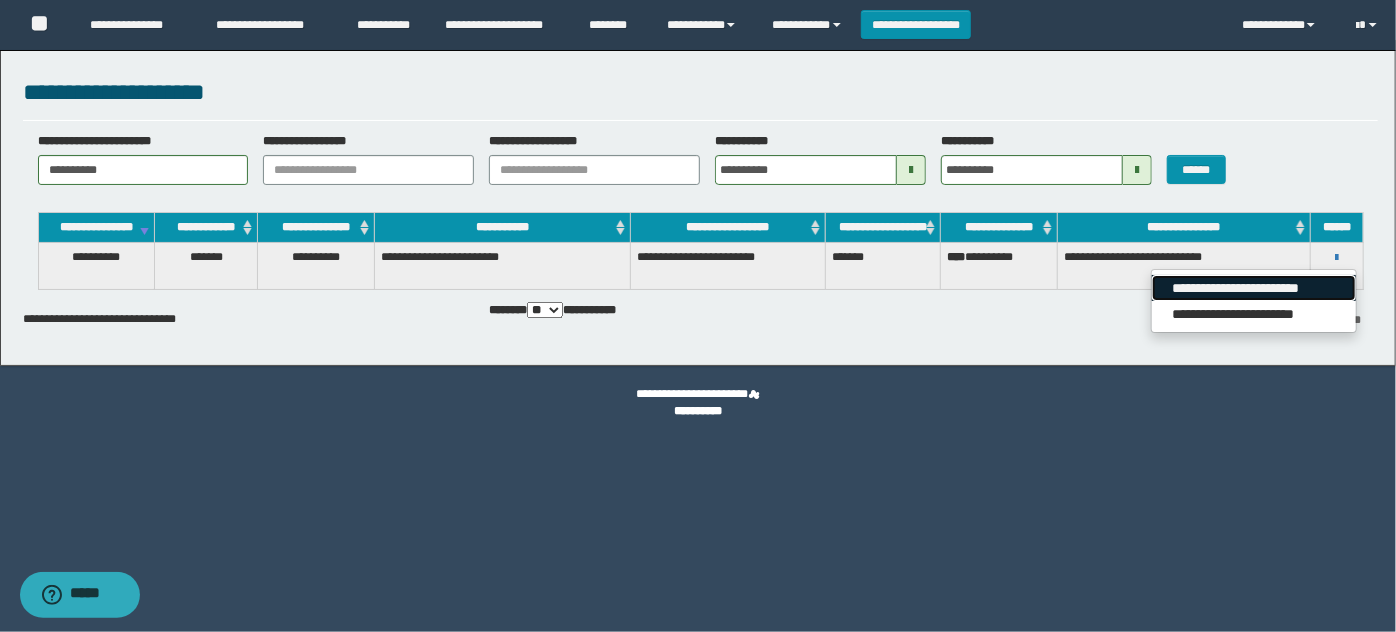 click on "**********" at bounding box center (1253, 288) 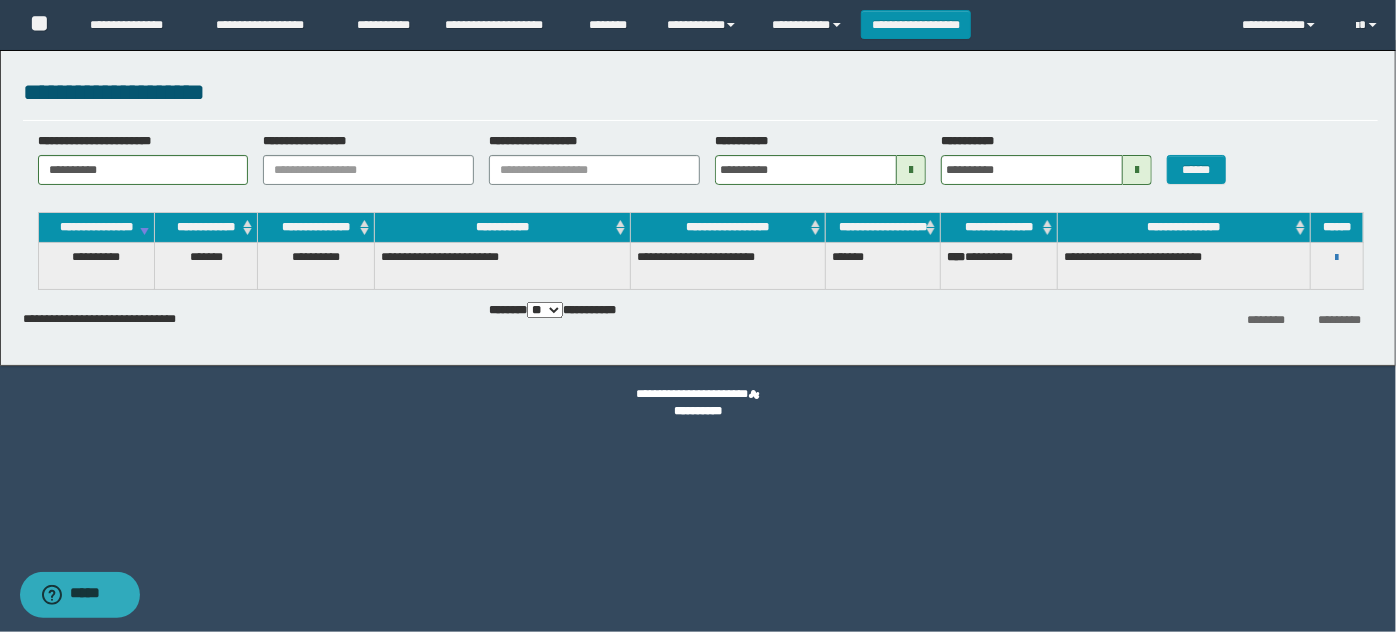 click on "**********" at bounding box center (698, 316) 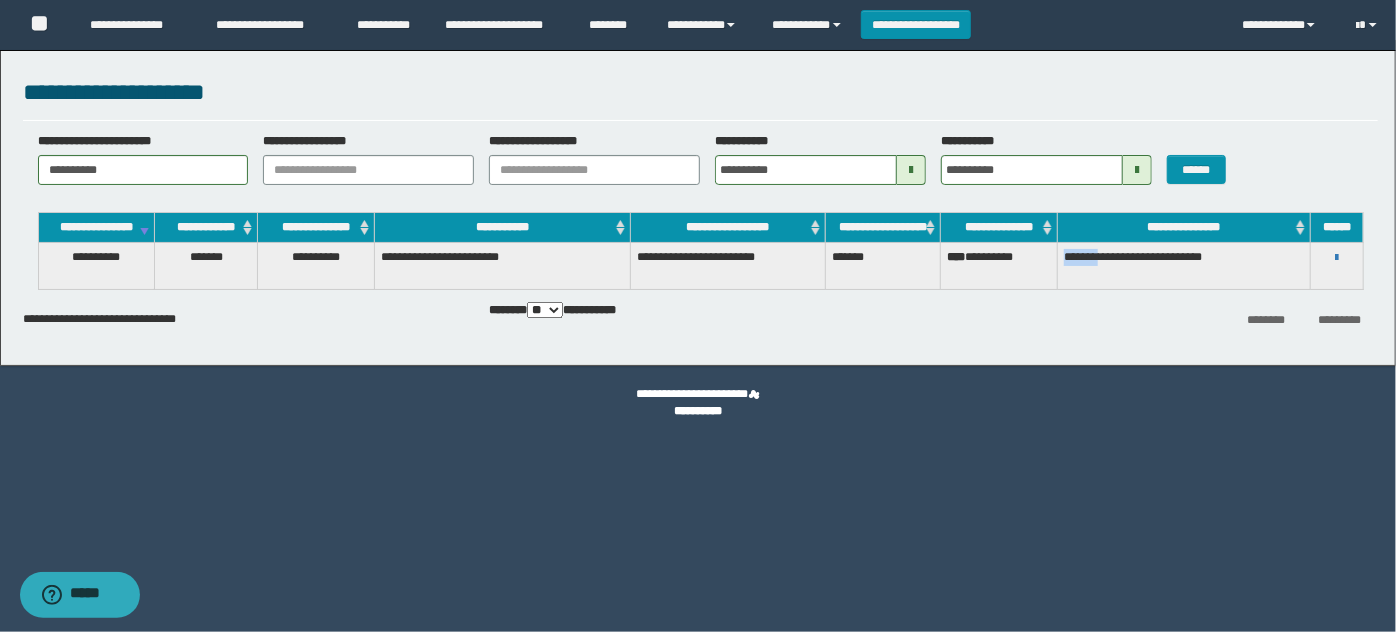 click on "**********" at bounding box center [1184, 266] 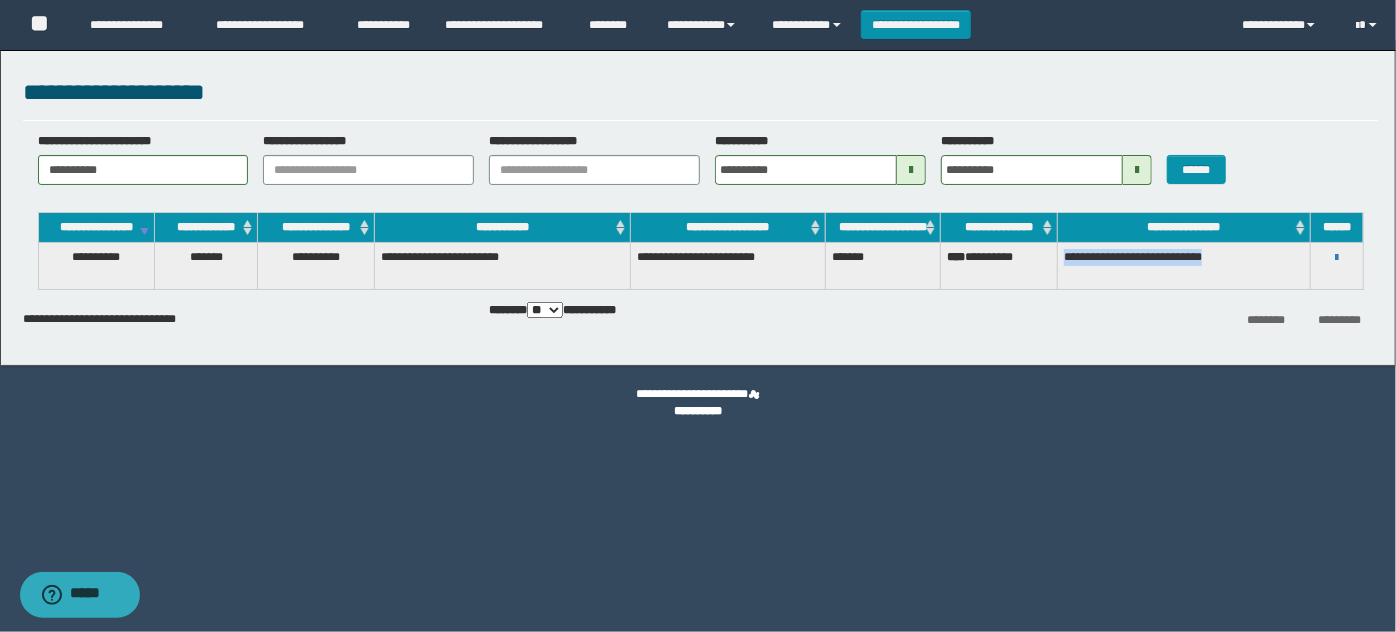 click on "**********" at bounding box center (1184, 266) 